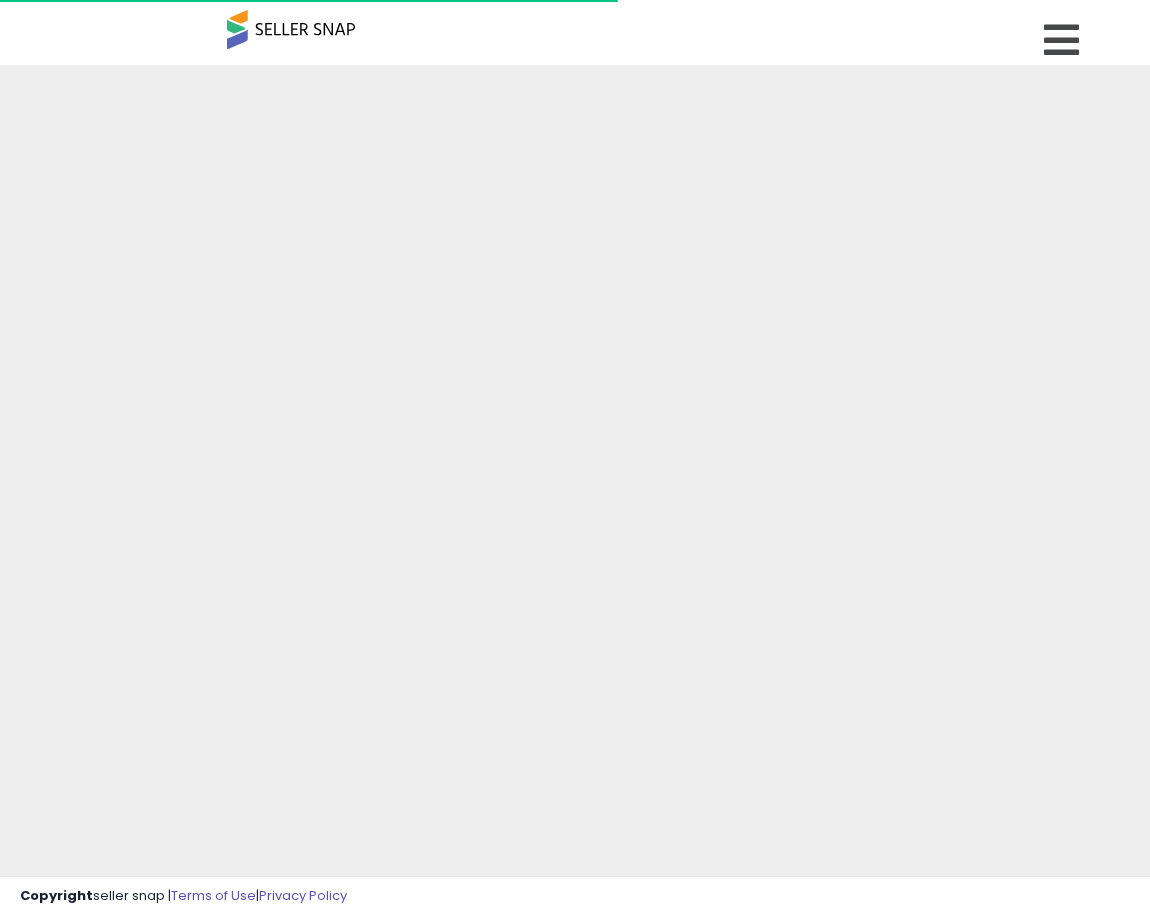 scroll, scrollTop: 0, scrollLeft: 0, axis: both 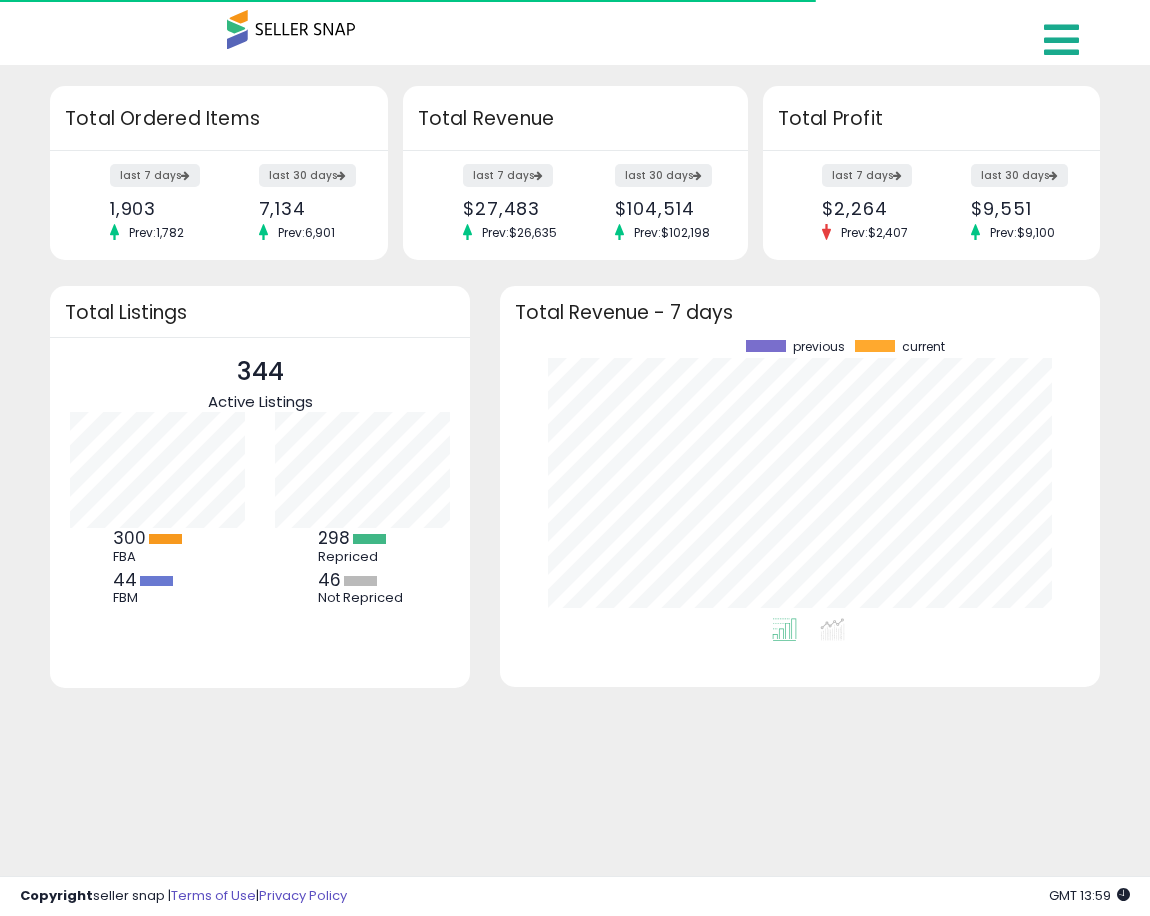 click at bounding box center [1061, 40] 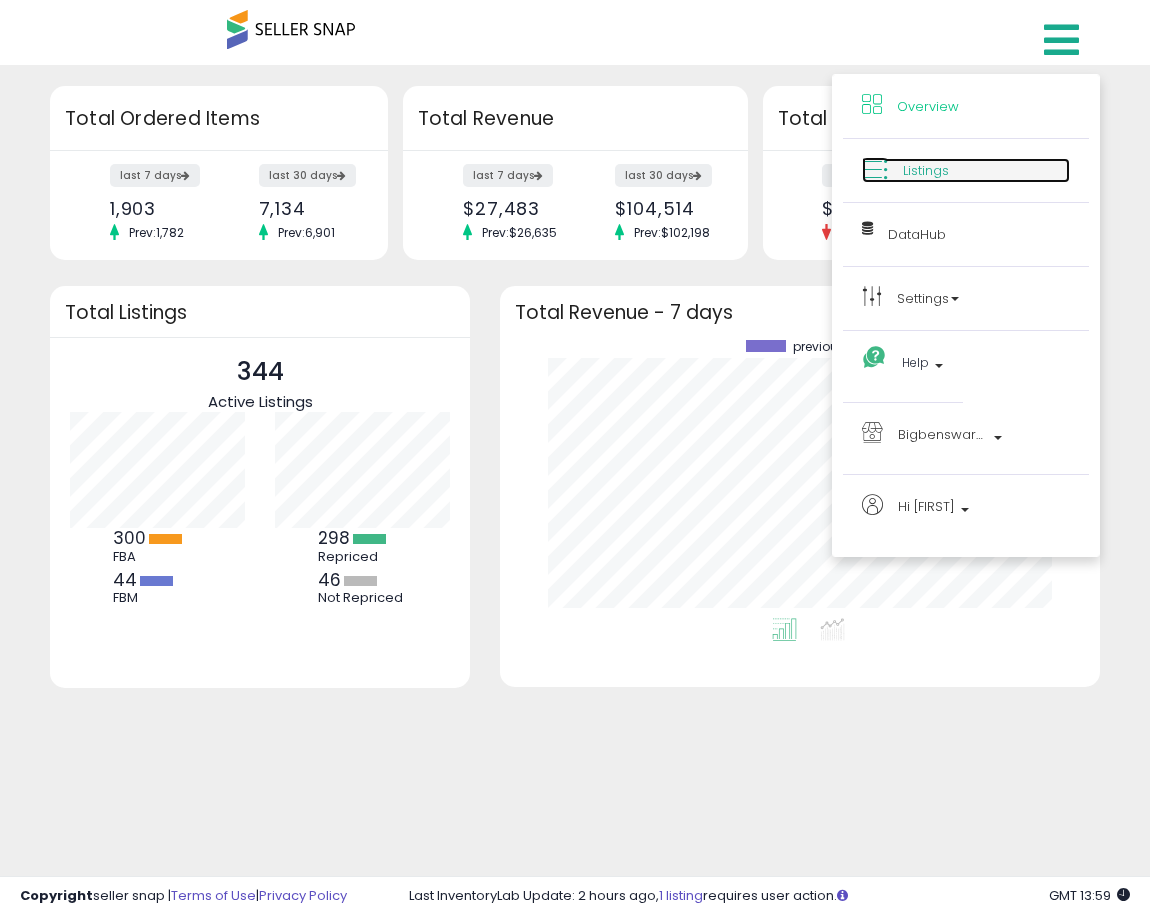 click on "Listings" at bounding box center [966, 170] 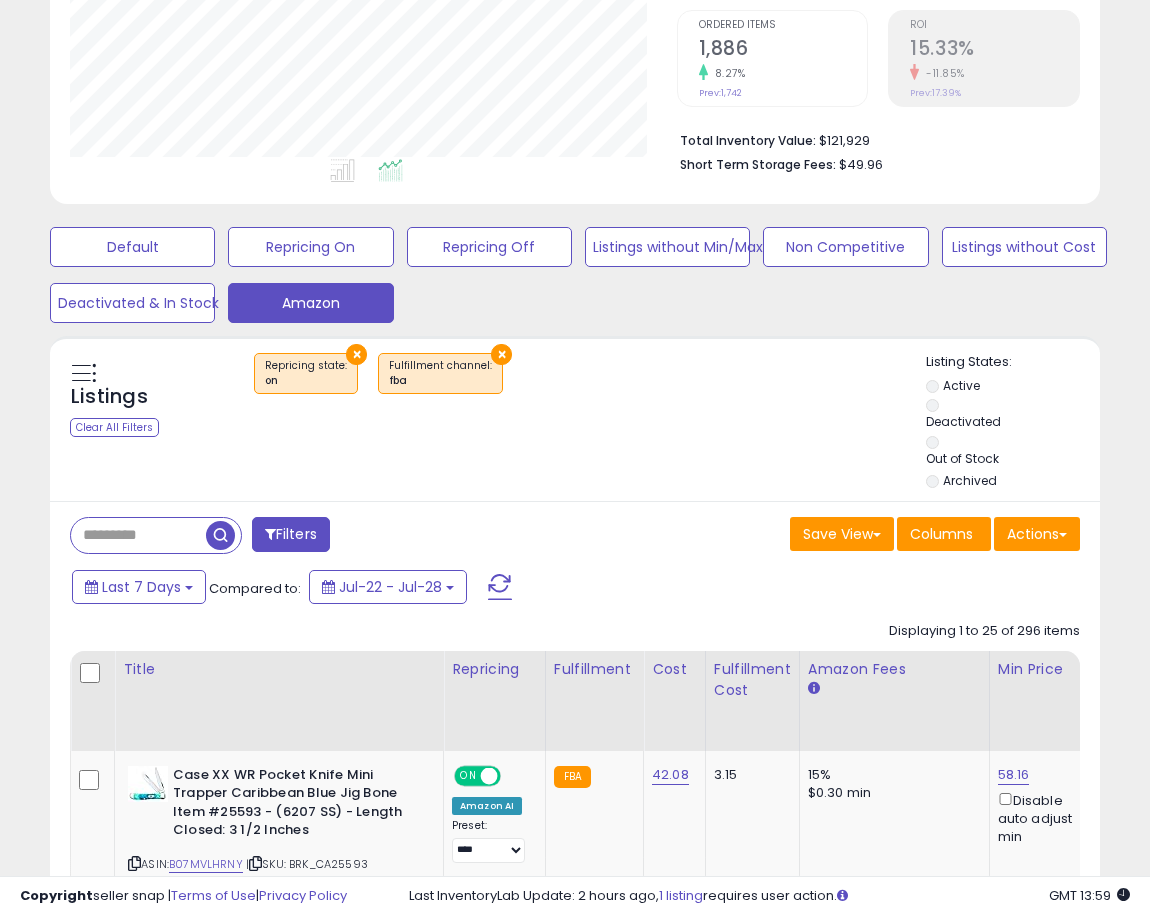 scroll, scrollTop: 459, scrollLeft: 0, axis: vertical 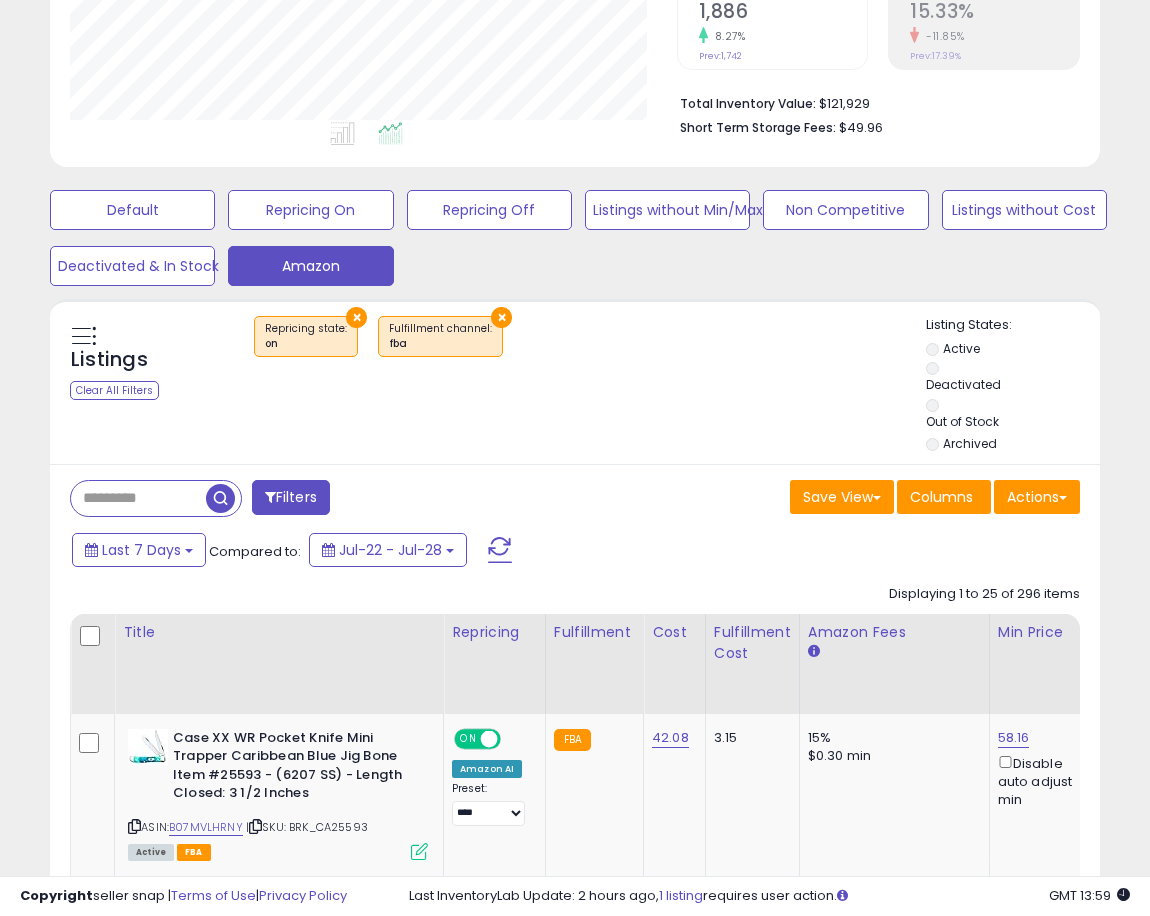 click at bounding box center (138, 498) 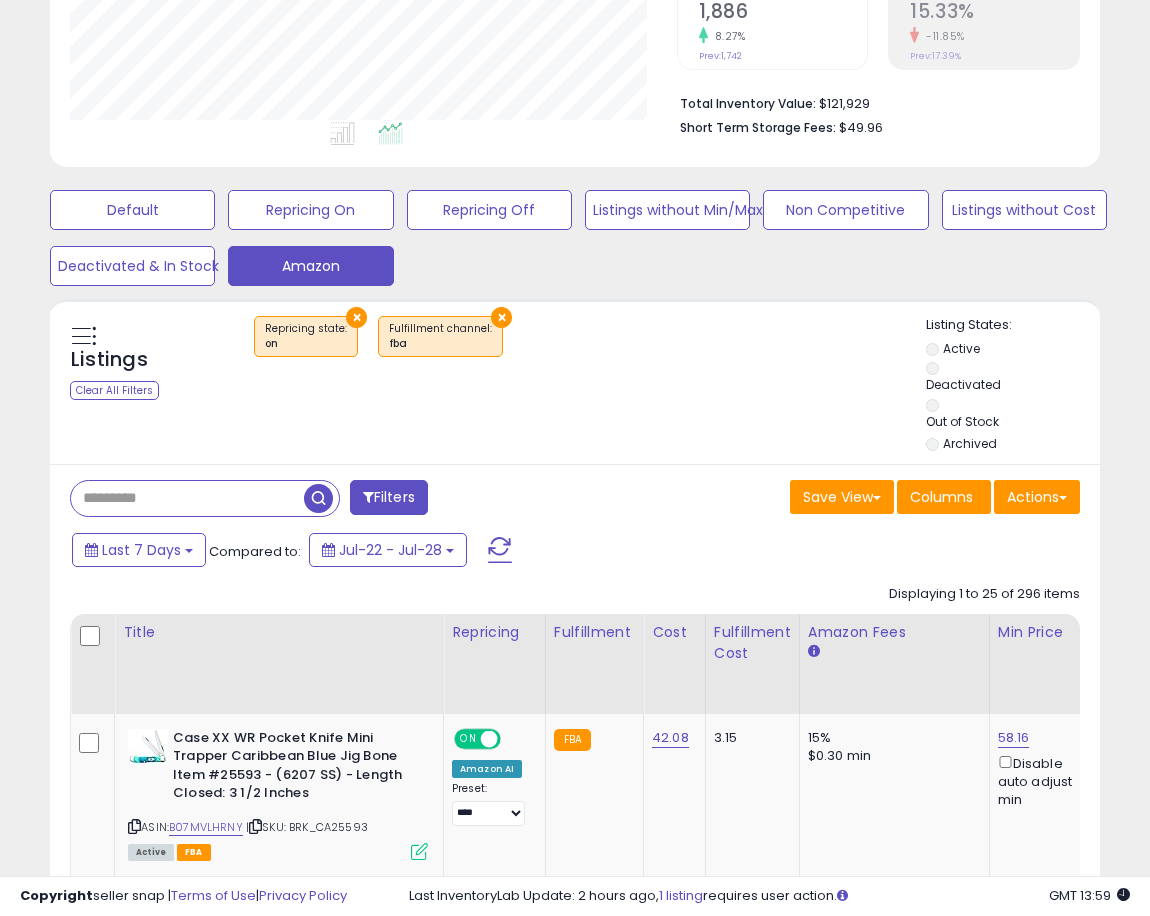 paste on "**********" 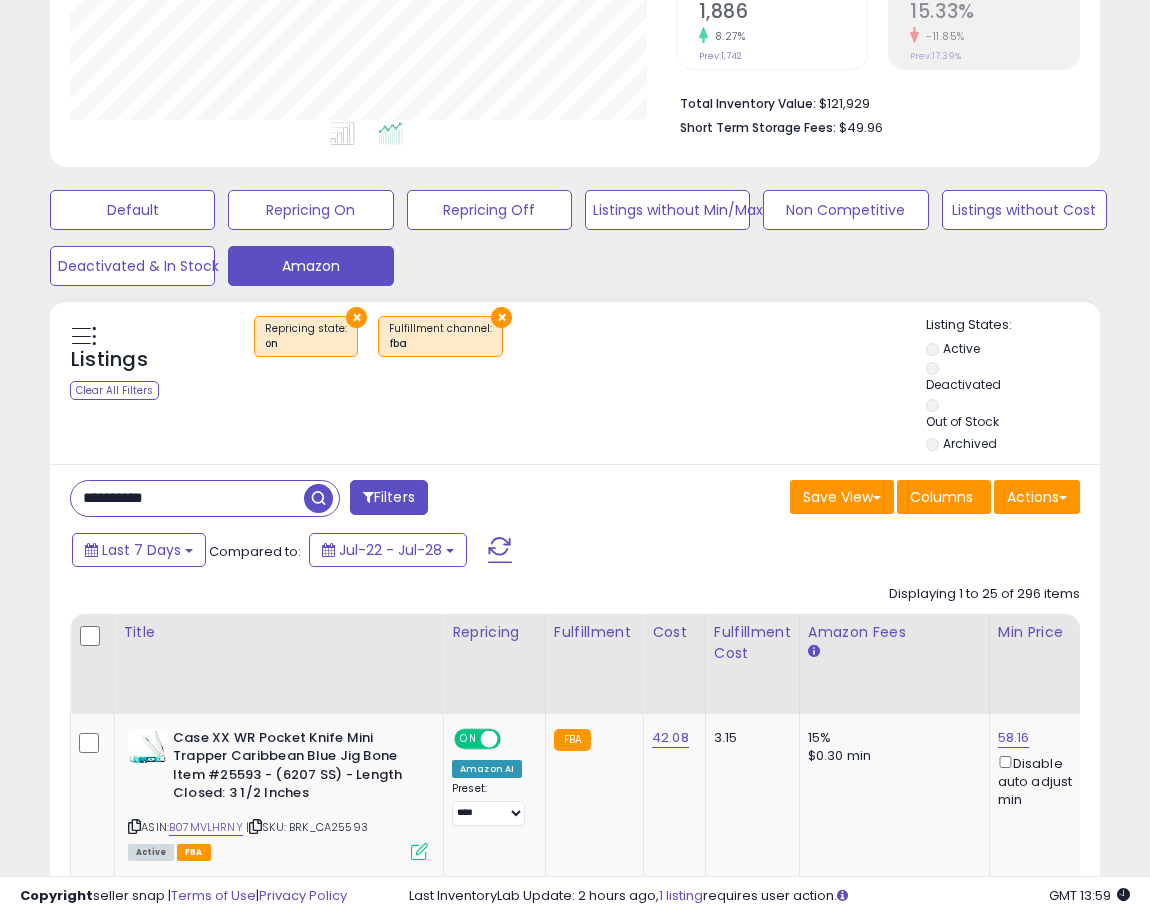 type on "**********" 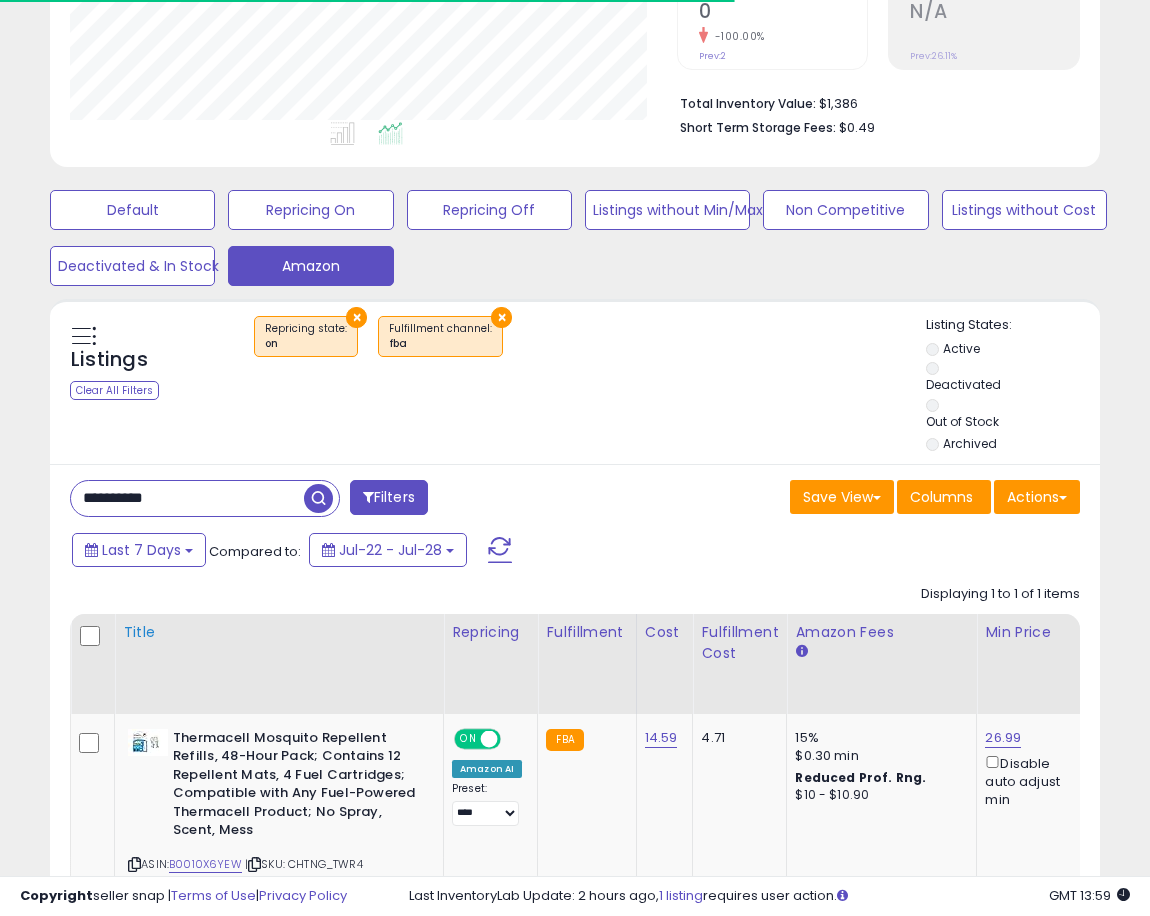 scroll, scrollTop: 598, scrollLeft: 0, axis: vertical 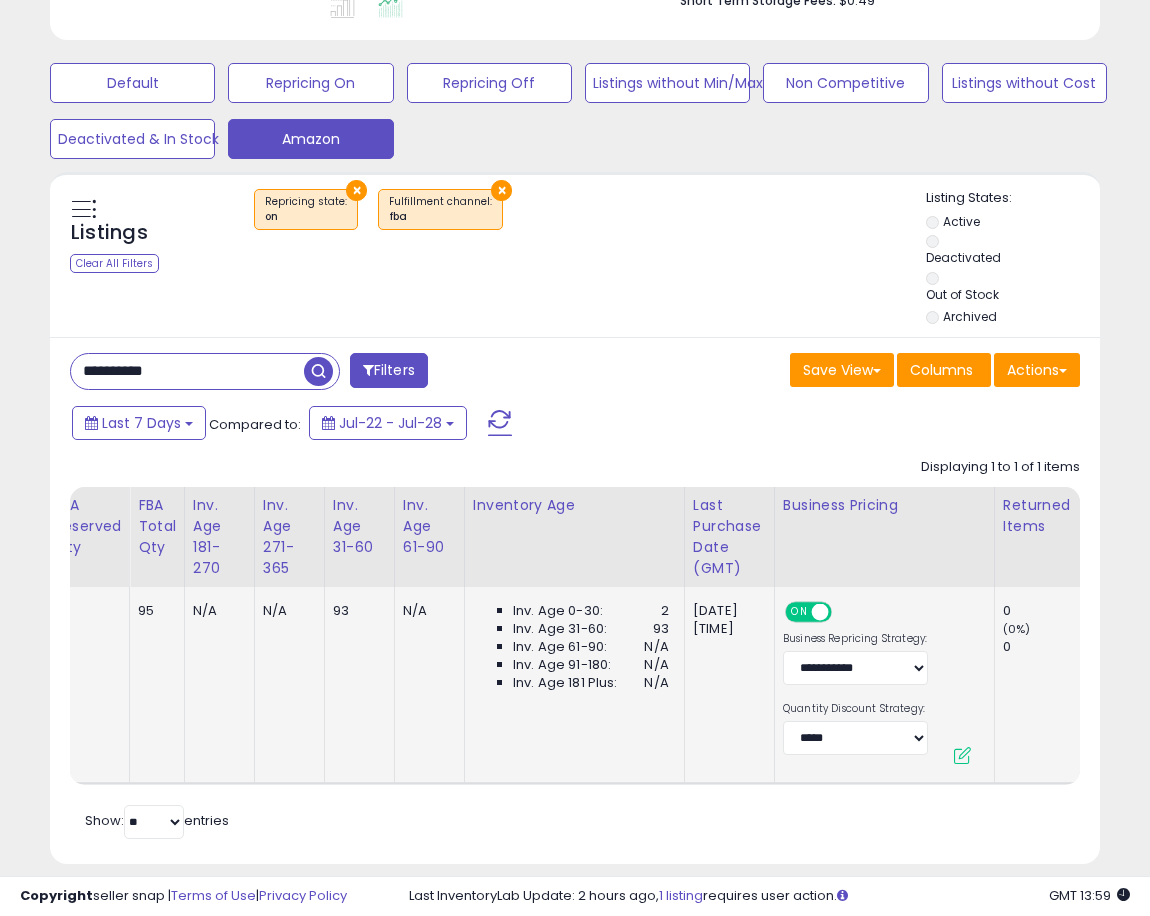 click at bounding box center [962, 755] 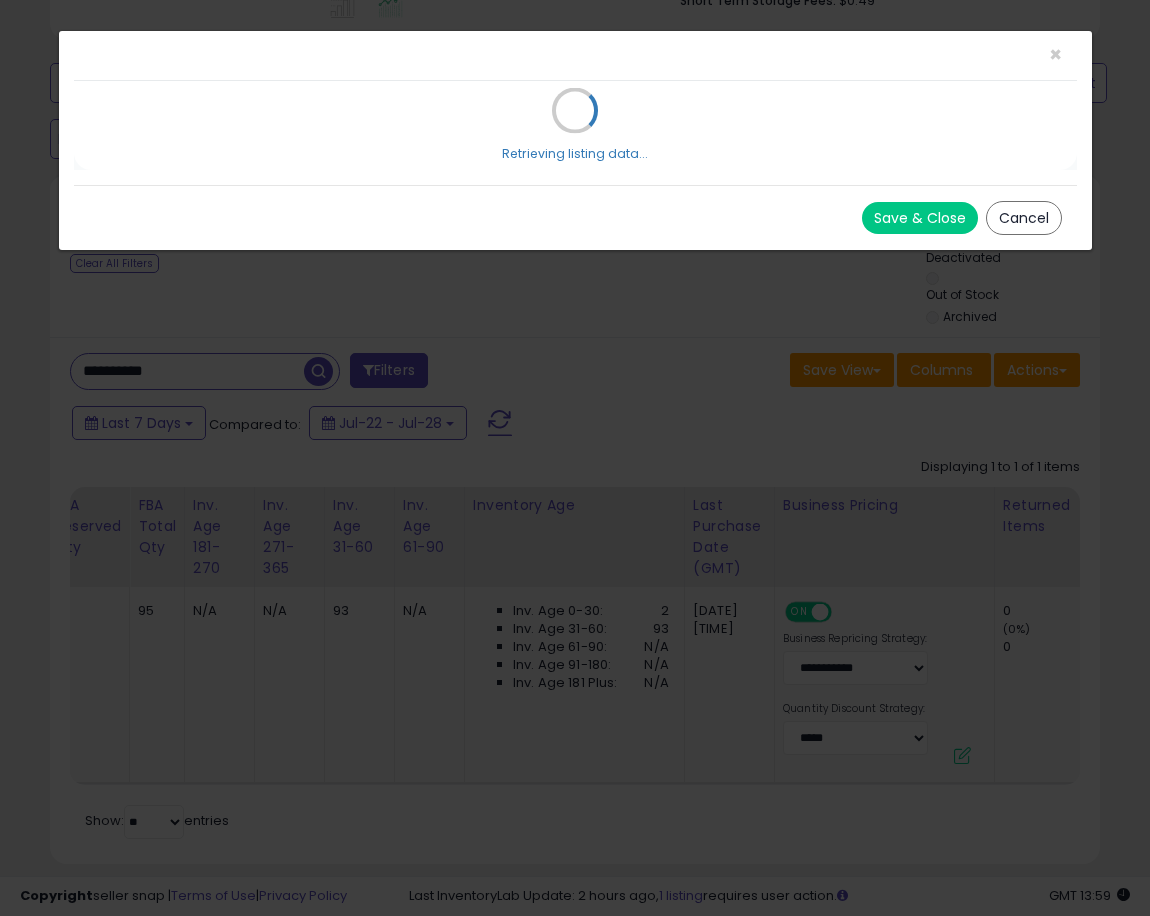 select on "*****" 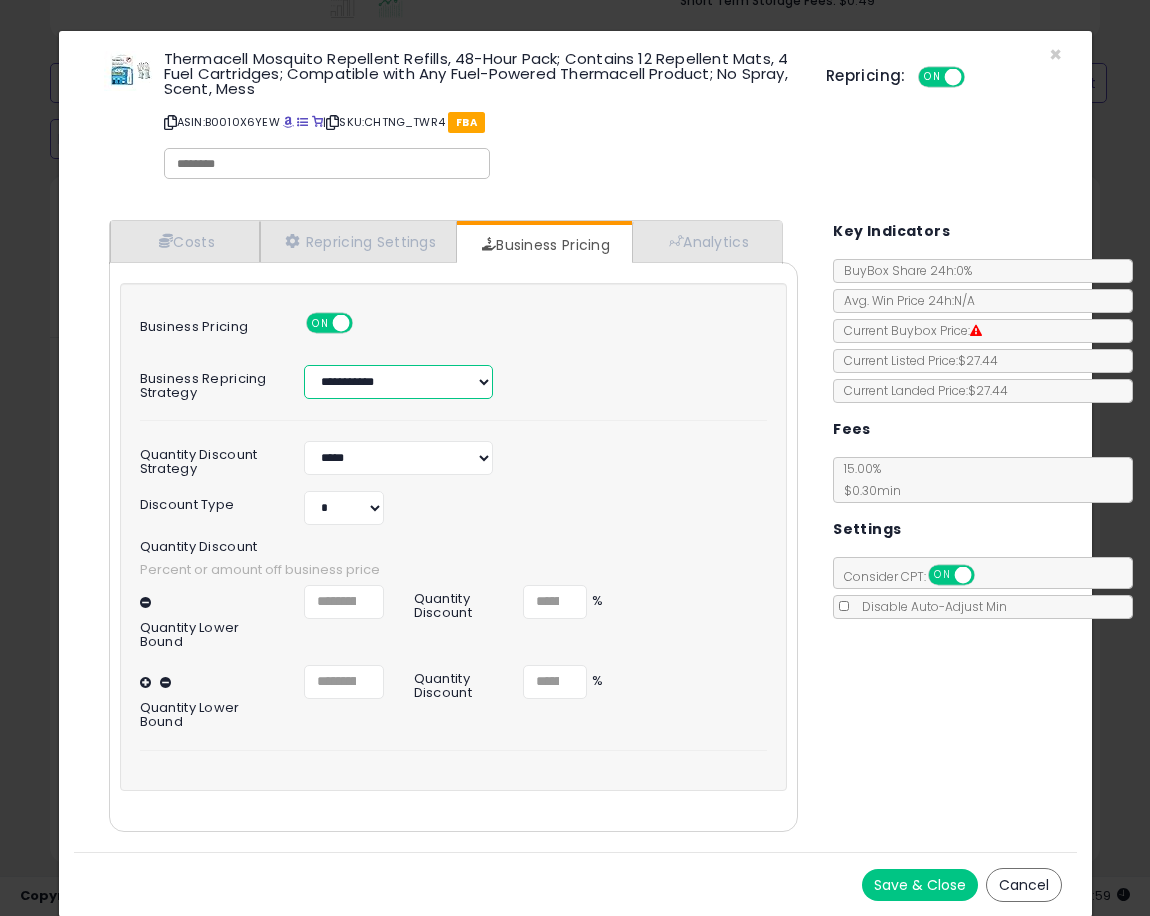click on "**********" at bounding box center (398, 382) 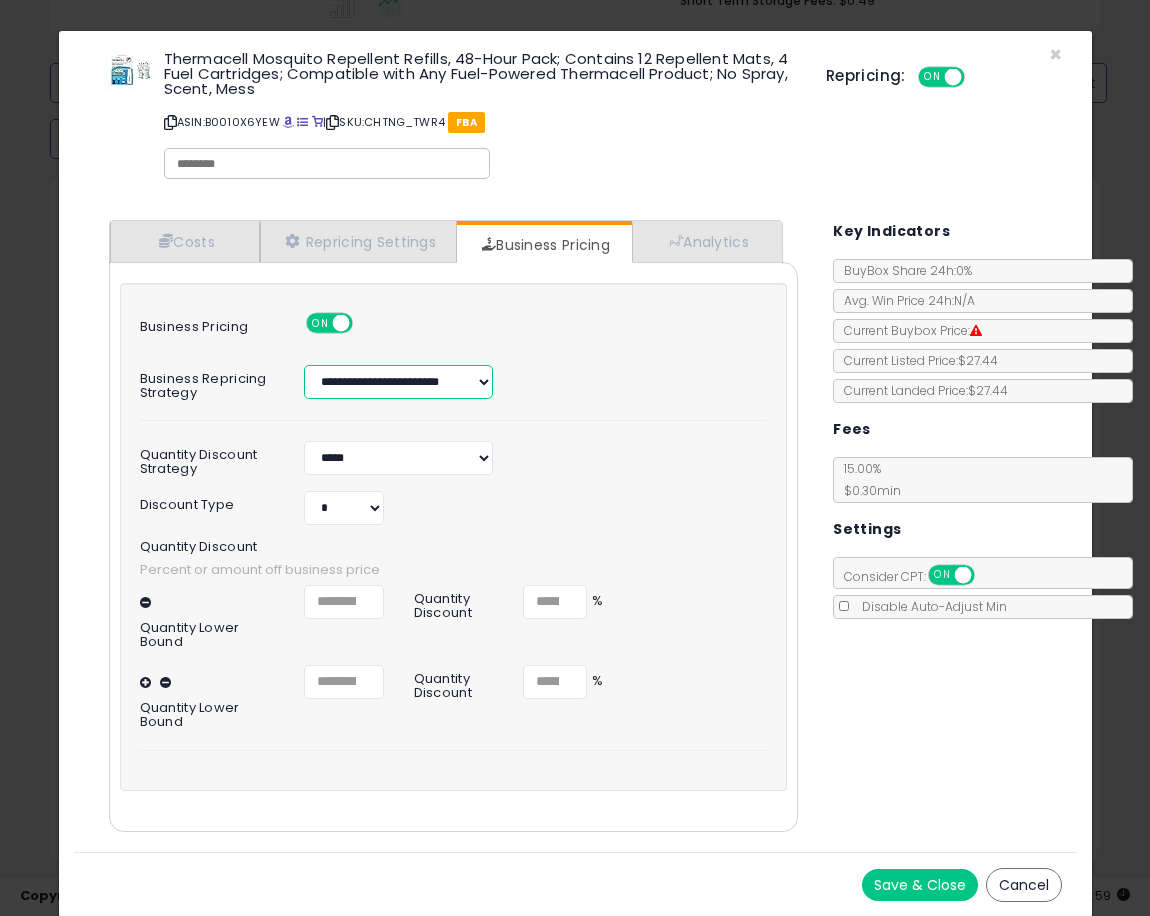 select on "*****" 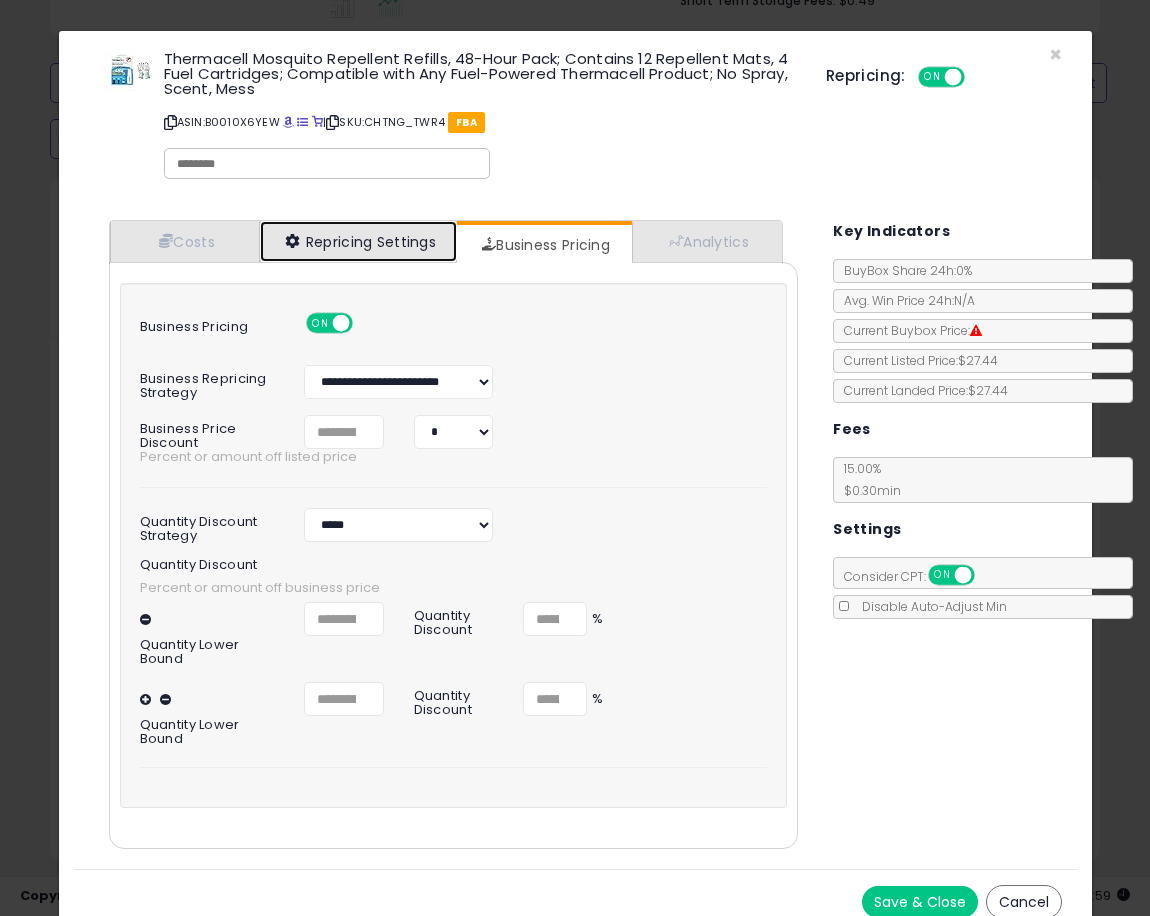 click on "Repricing Settings" at bounding box center (359, 241) 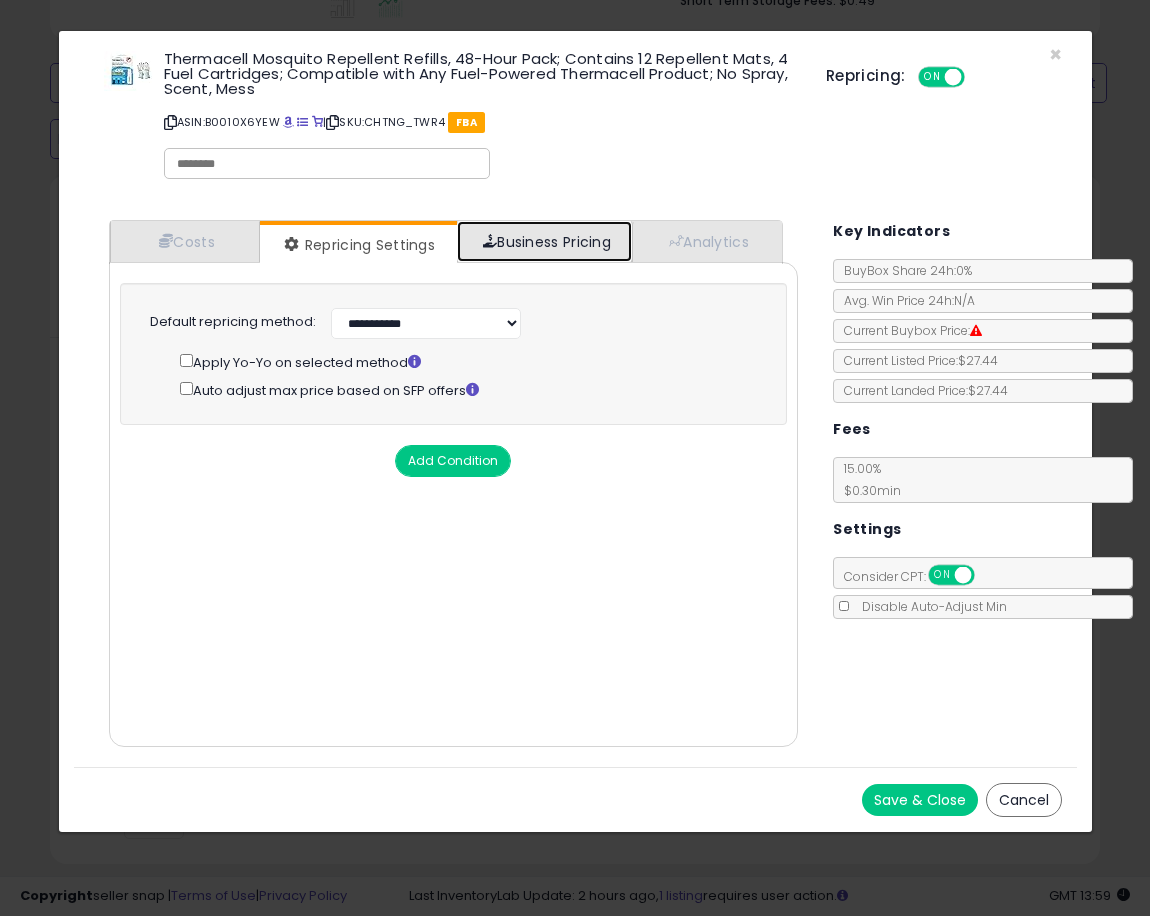 click on "Business Pricing" at bounding box center (544, 241) 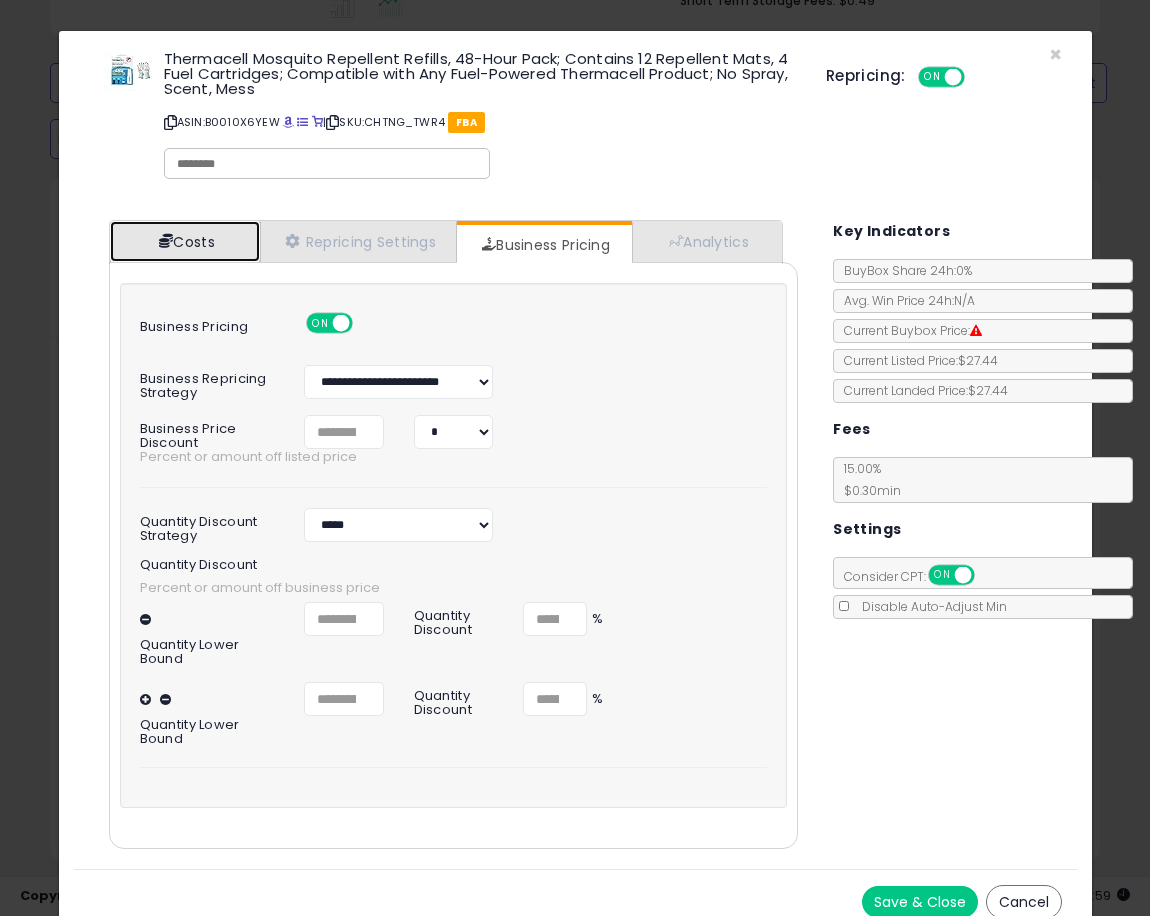click at bounding box center (166, 241) 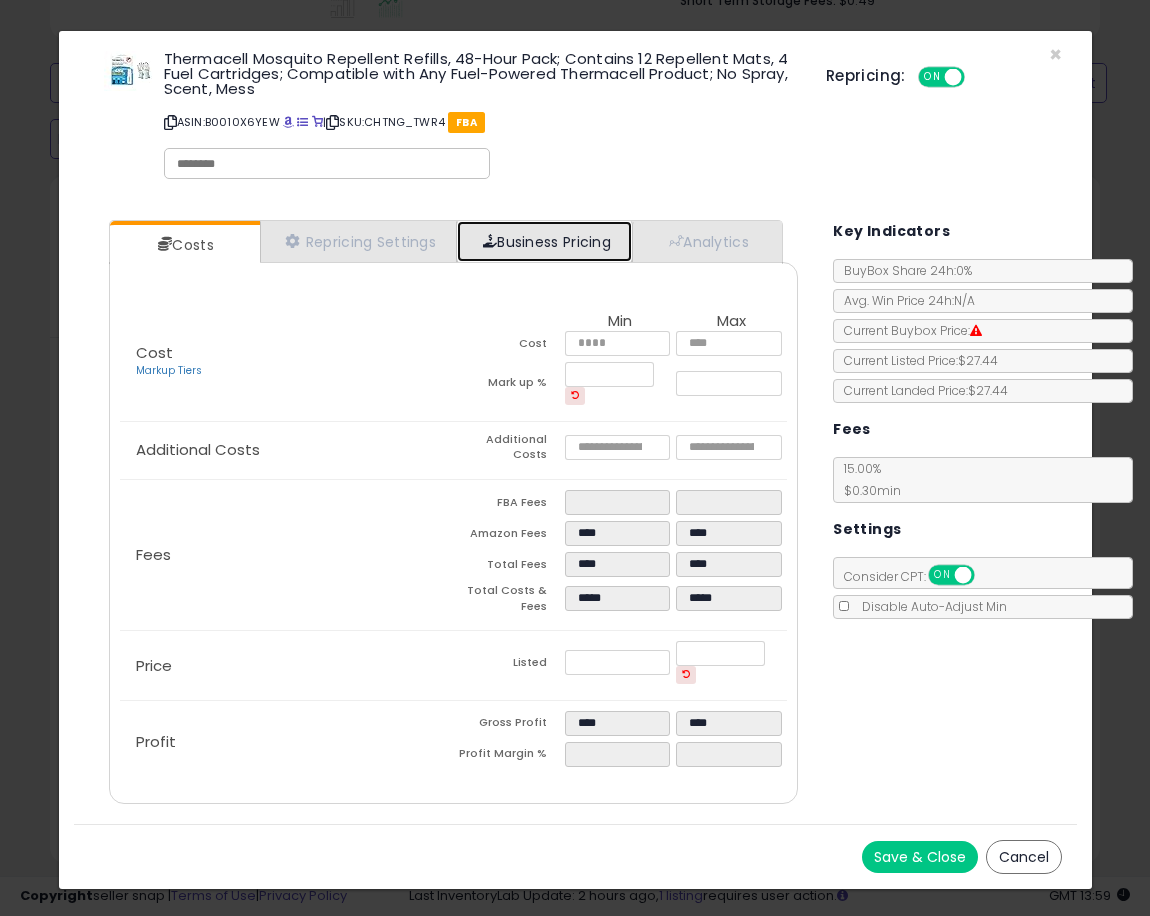 click on "Business Pricing" at bounding box center (544, 241) 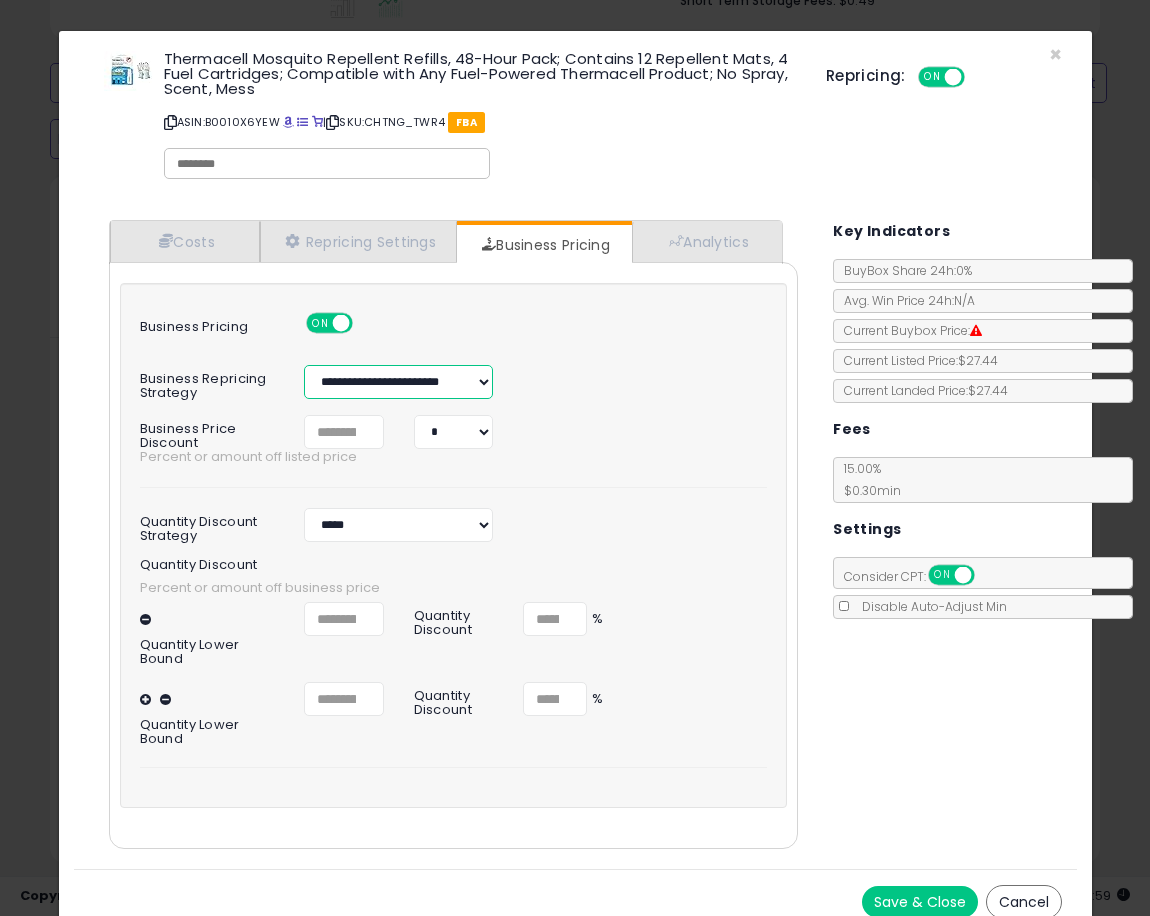 click on "**********" at bounding box center [398, 382] 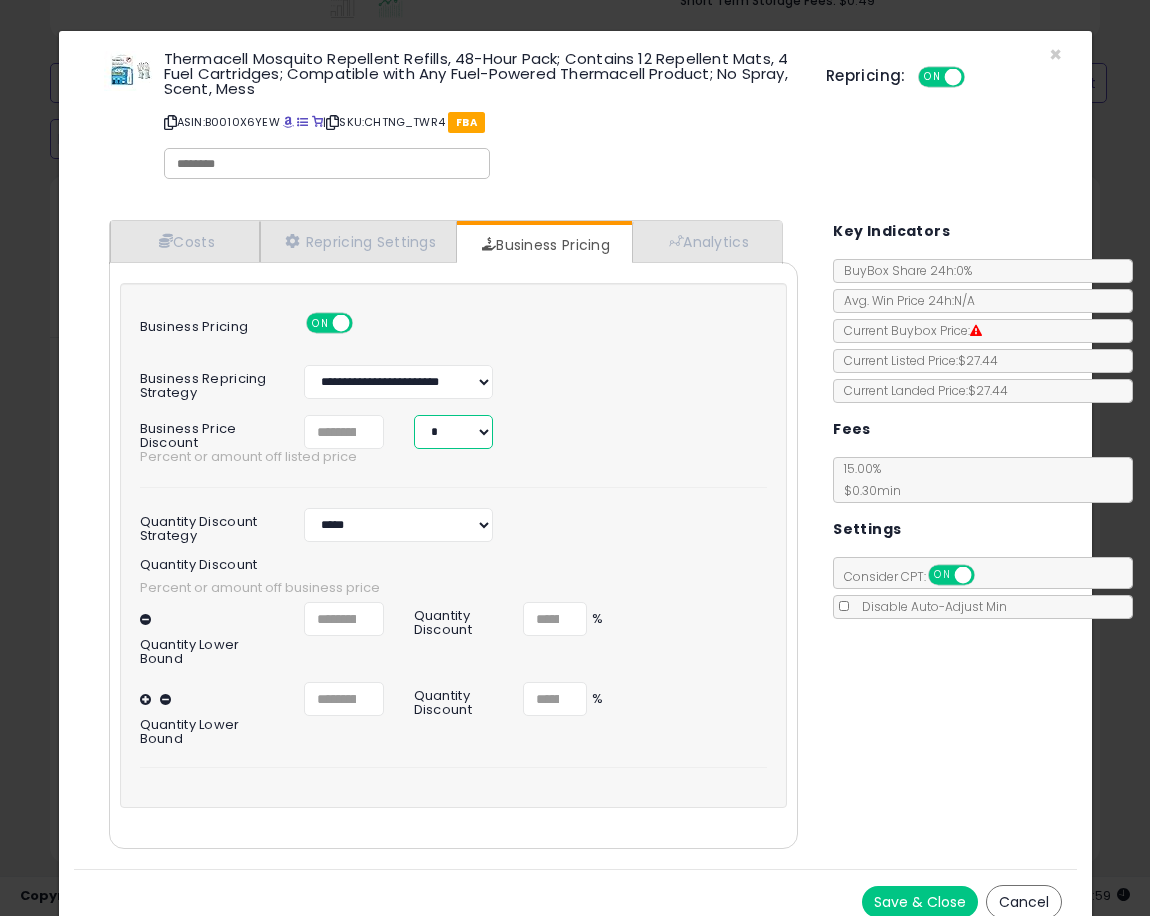click on "* *" at bounding box center [454, 432] 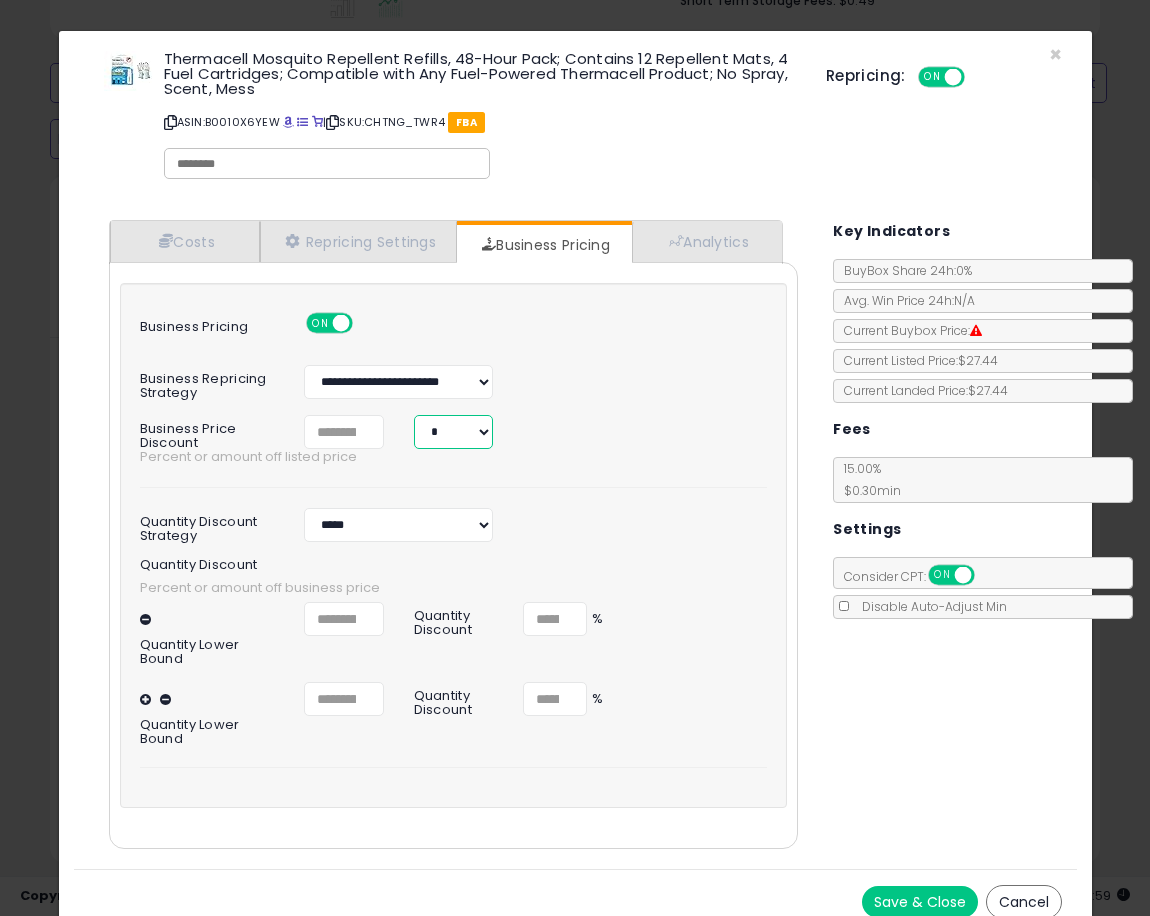 select on "******" 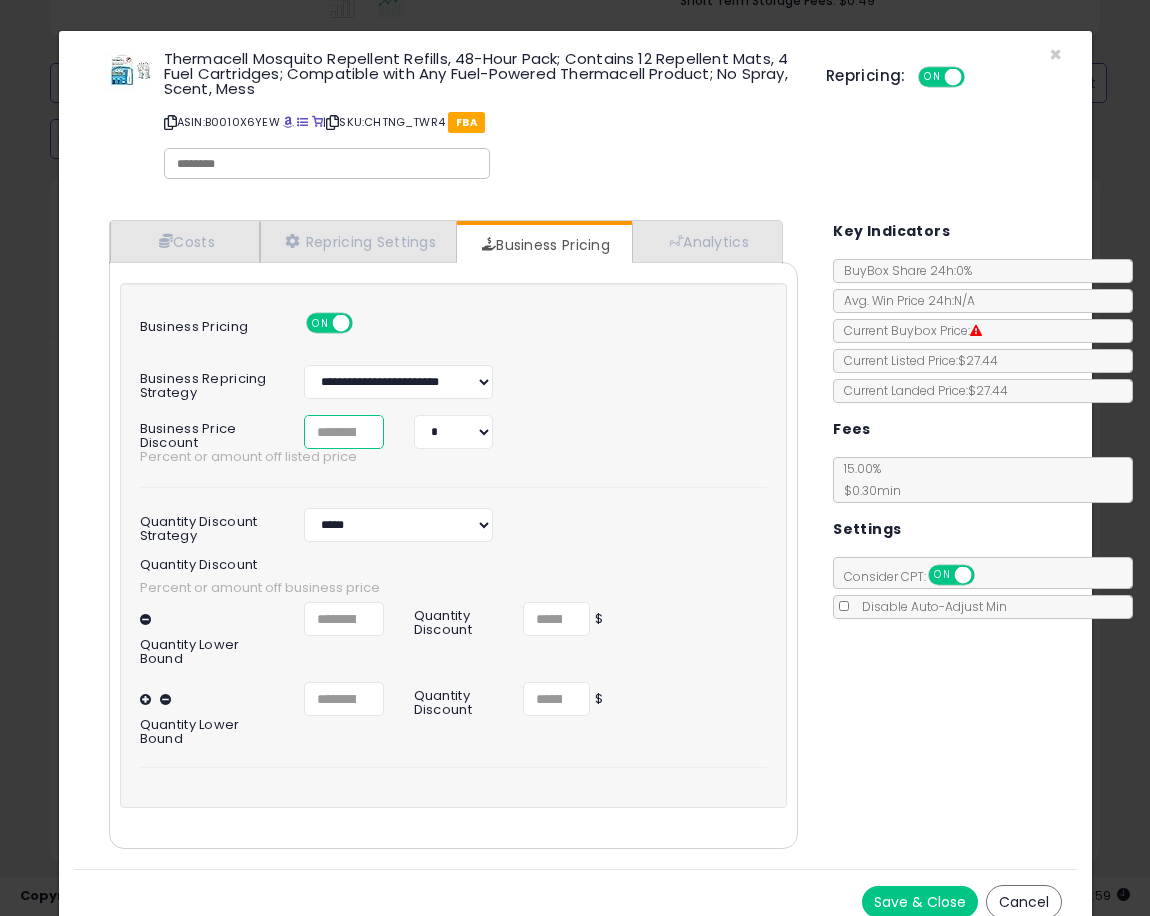 click at bounding box center (344, 432) 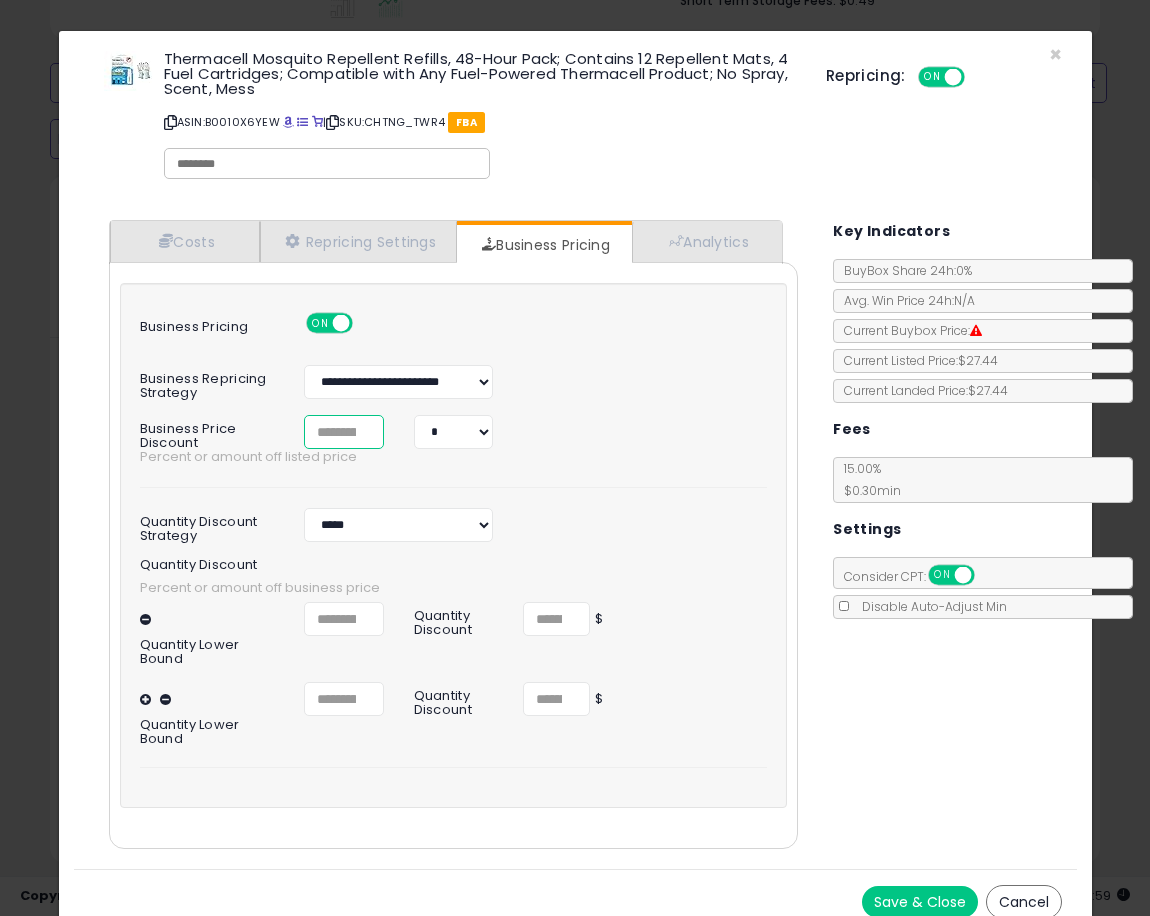 type on "*****" 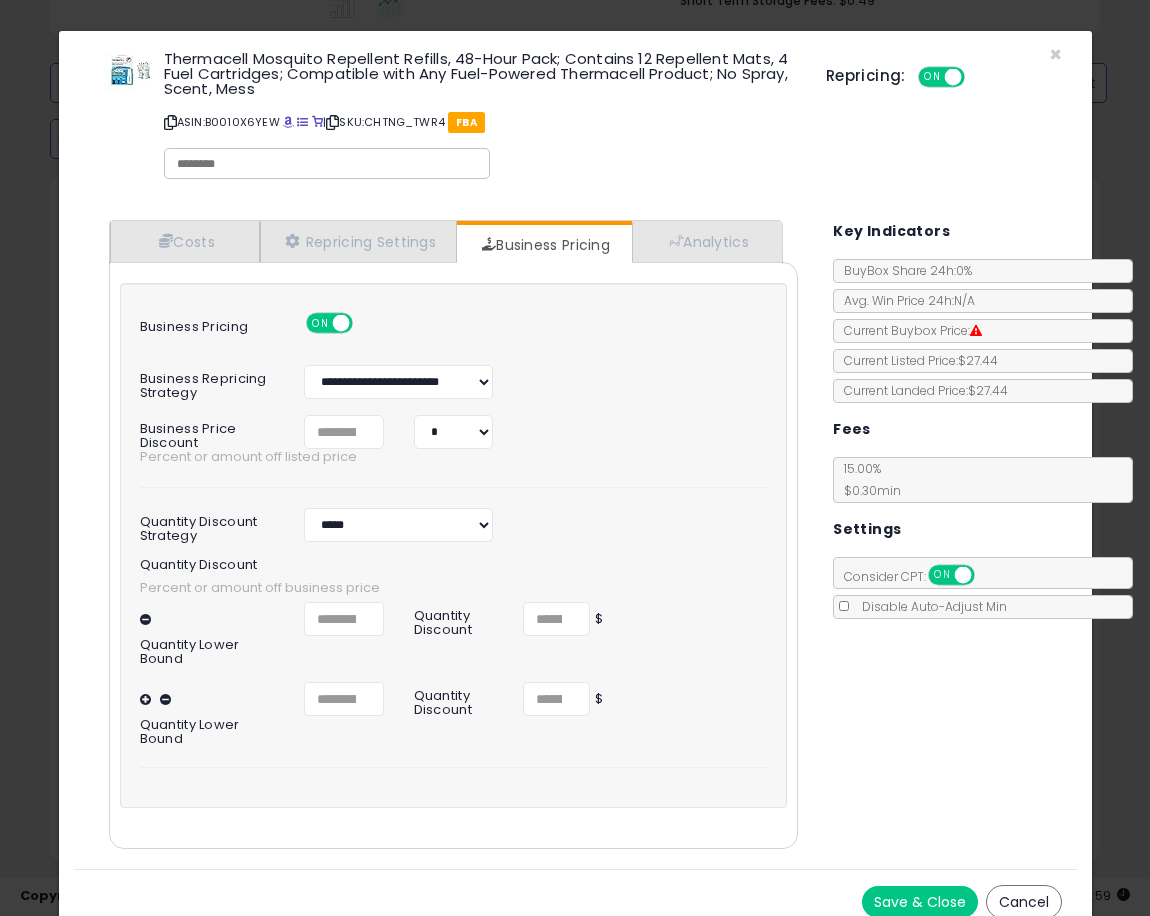 click on "Quantity Discount Strategy
*** ***" 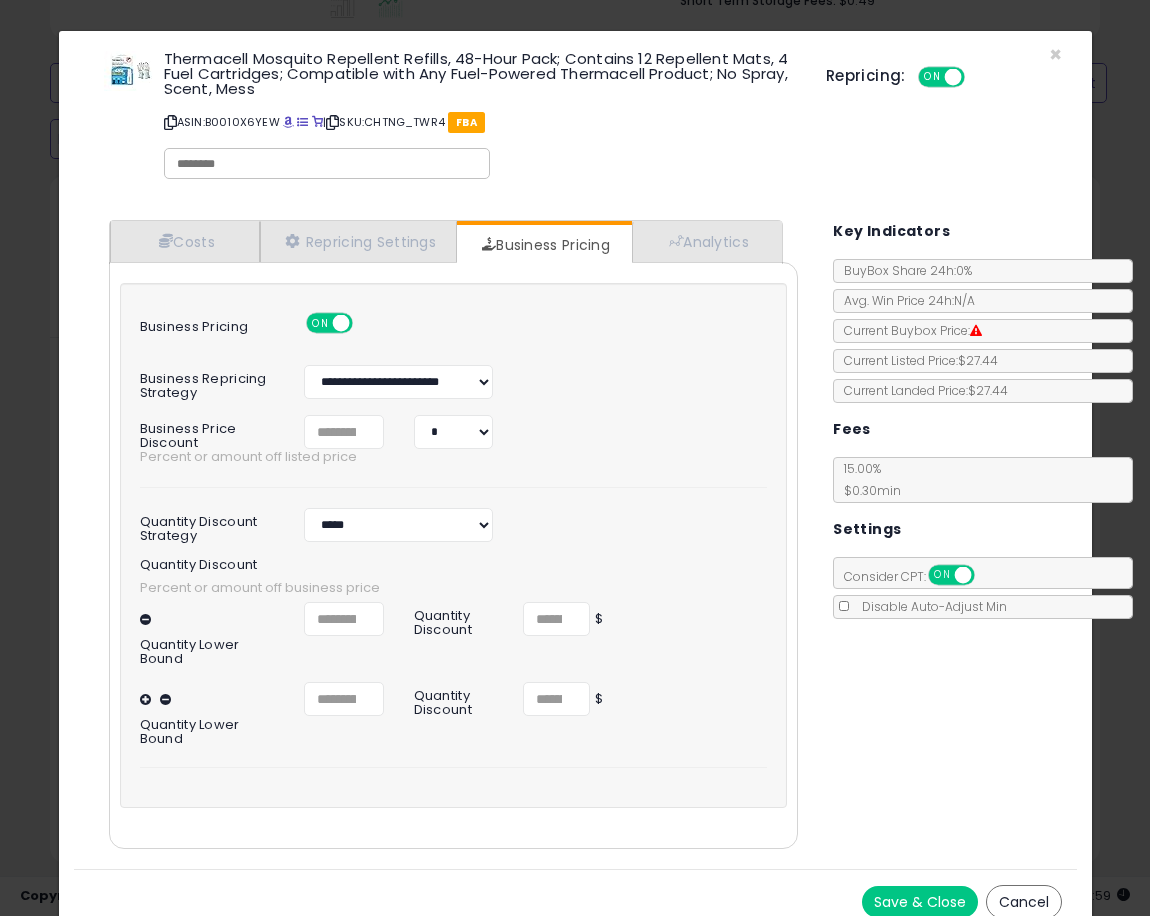 click on "Save & Close" at bounding box center (920, 902) 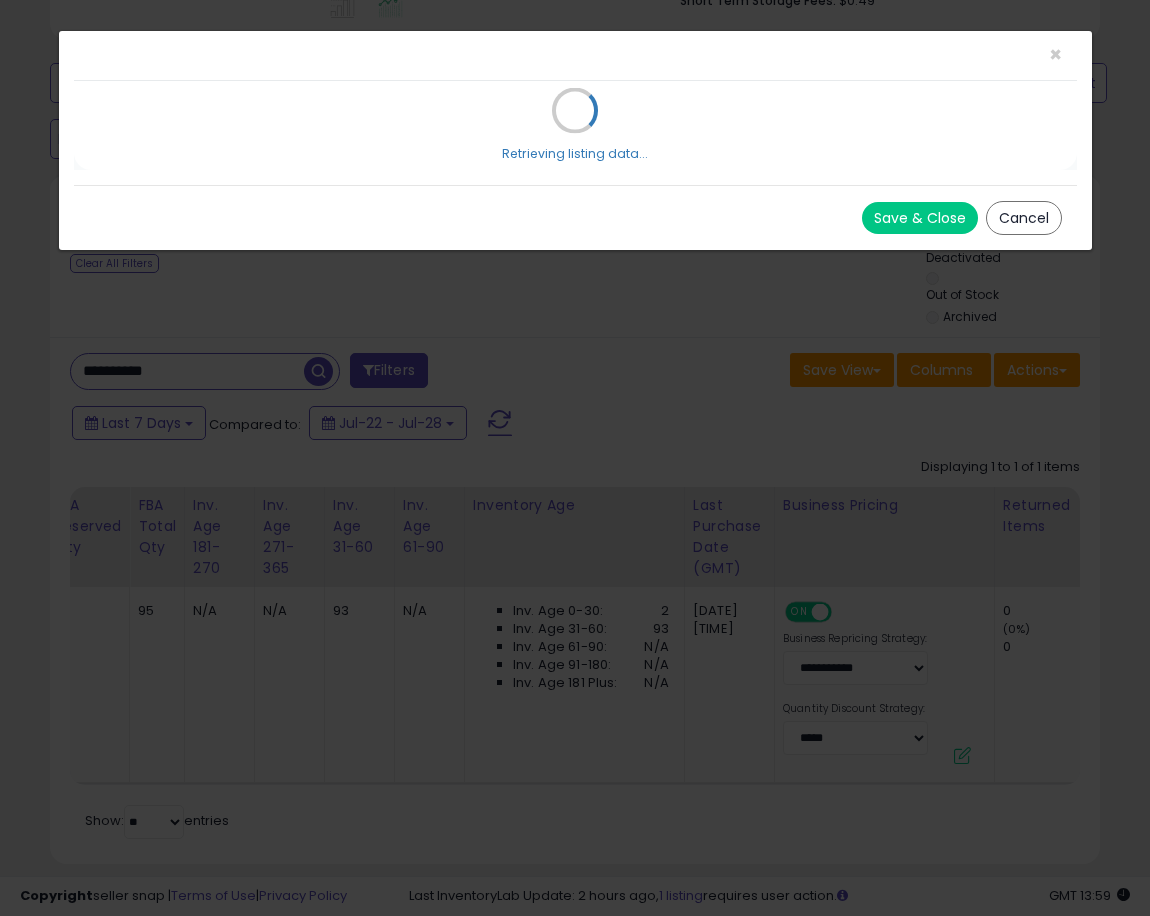 select on "*****" 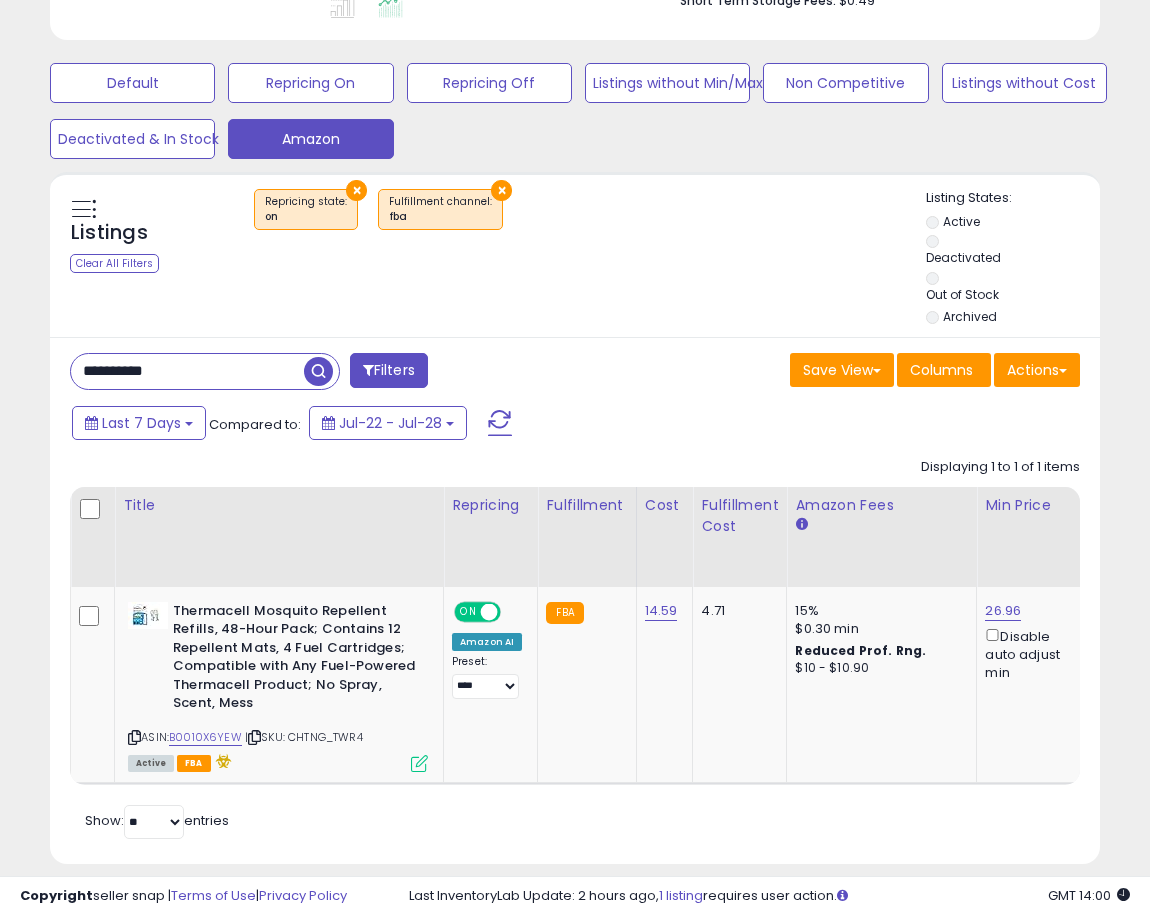 click on "**********" at bounding box center (187, 371) 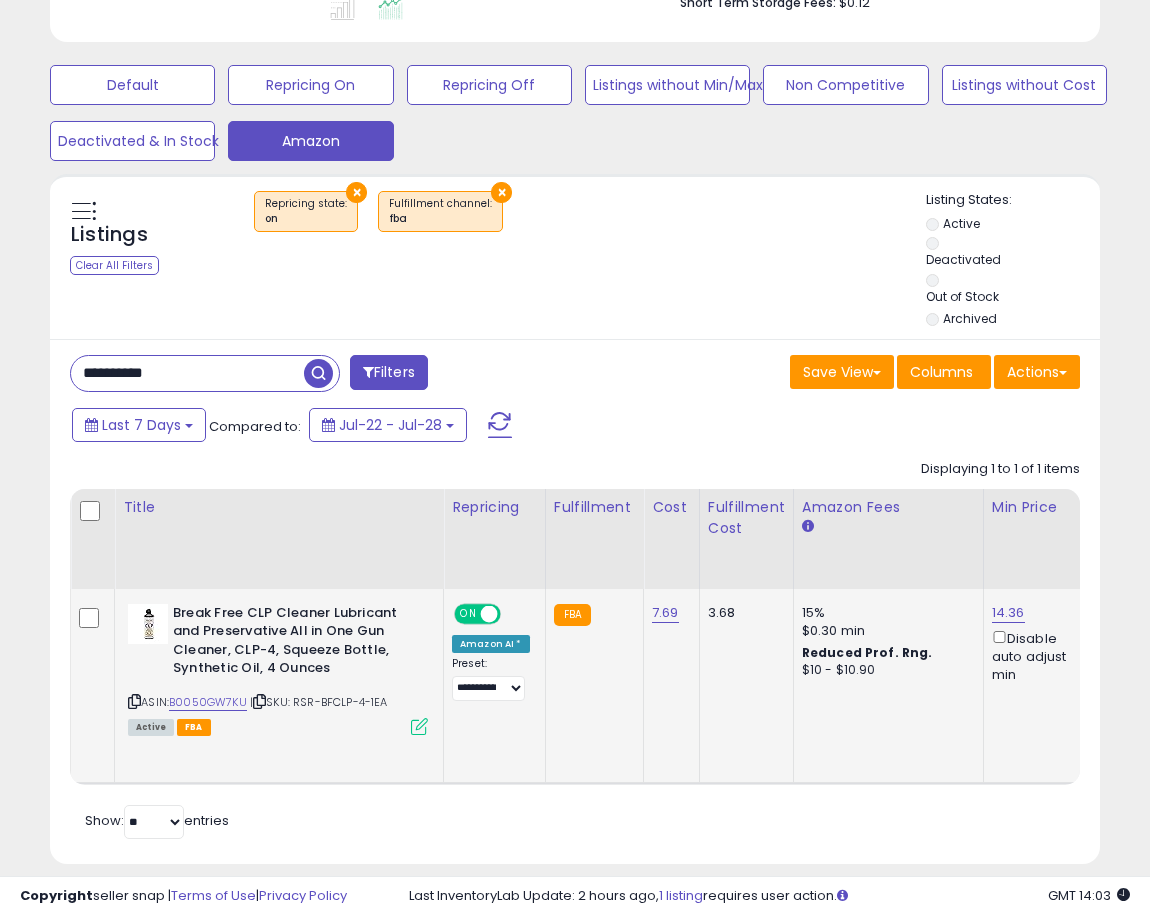 scroll, scrollTop: 0, scrollLeft: 318, axis: horizontal 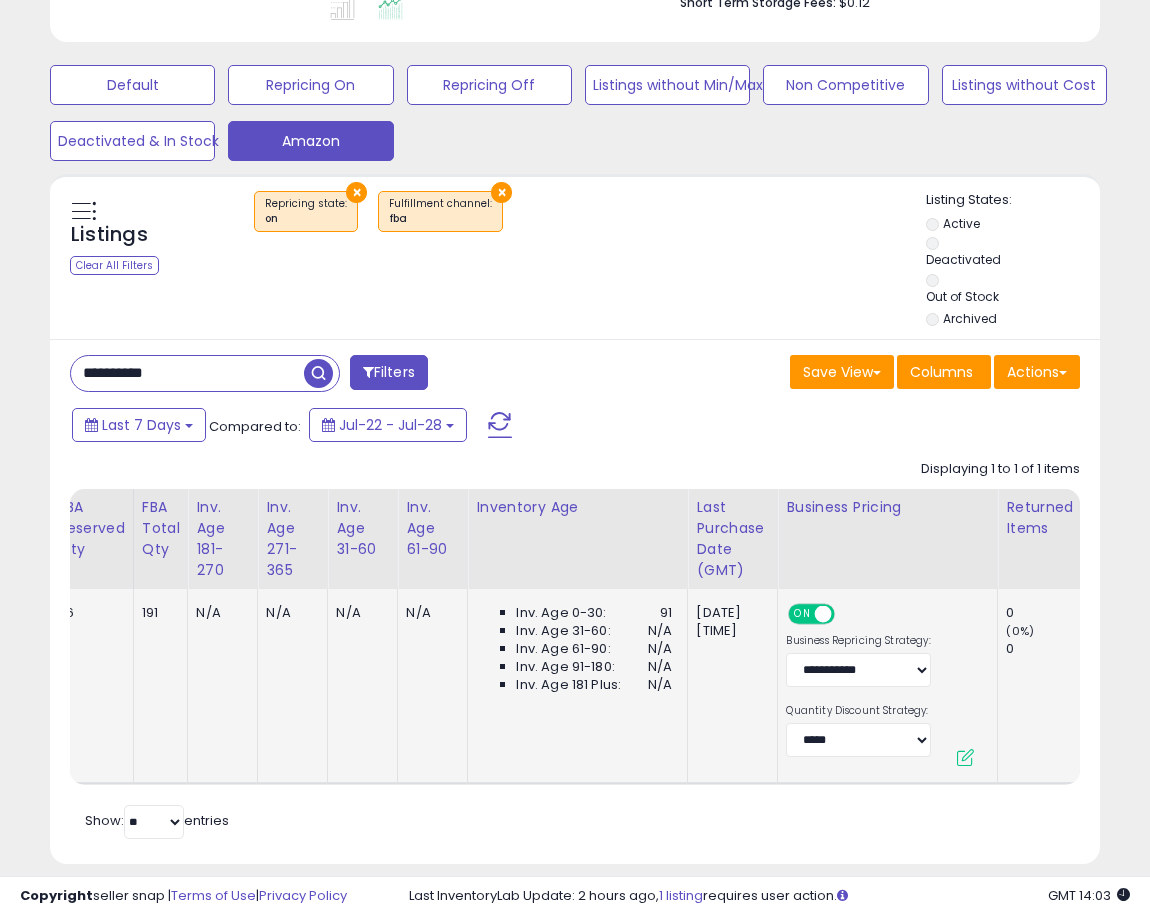 click at bounding box center (823, 613) 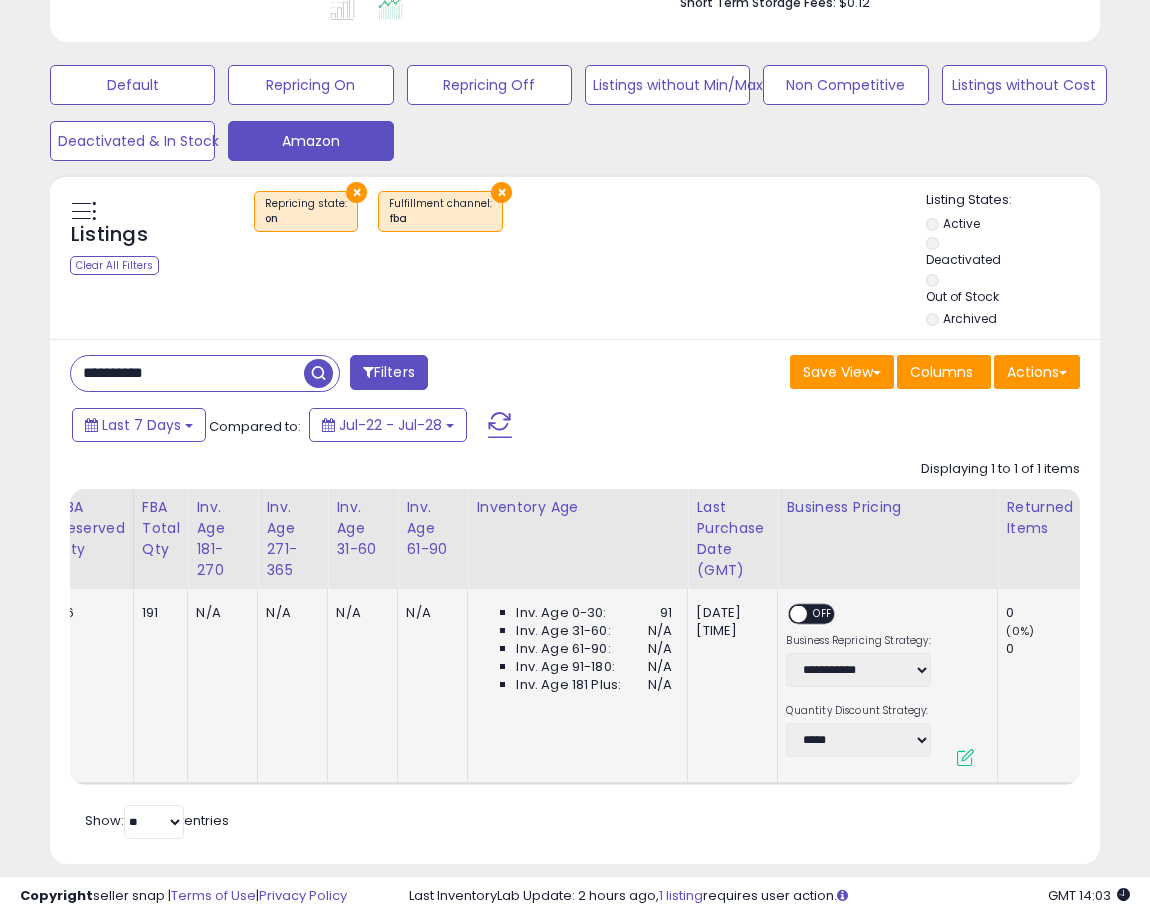click on "OFF" at bounding box center (824, 613) 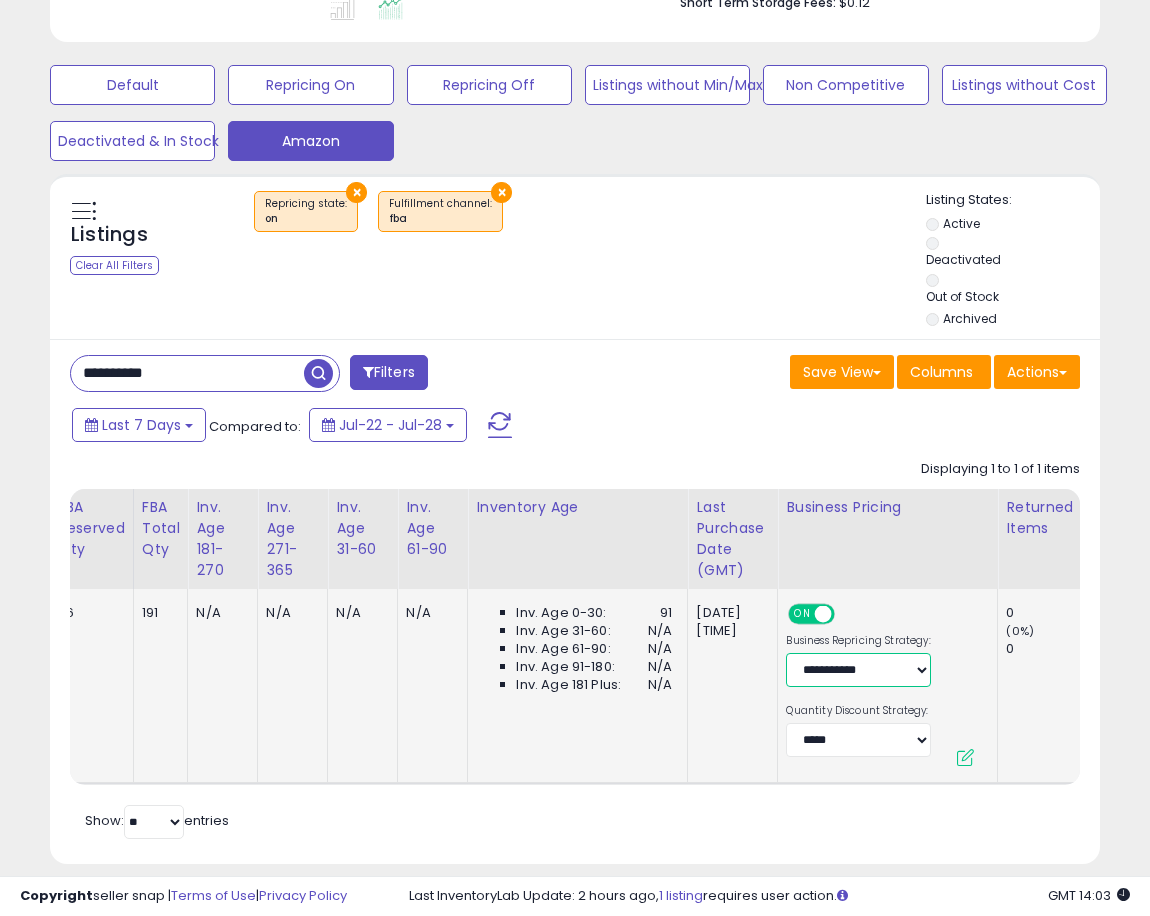 click on "**********" at bounding box center (858, 670) 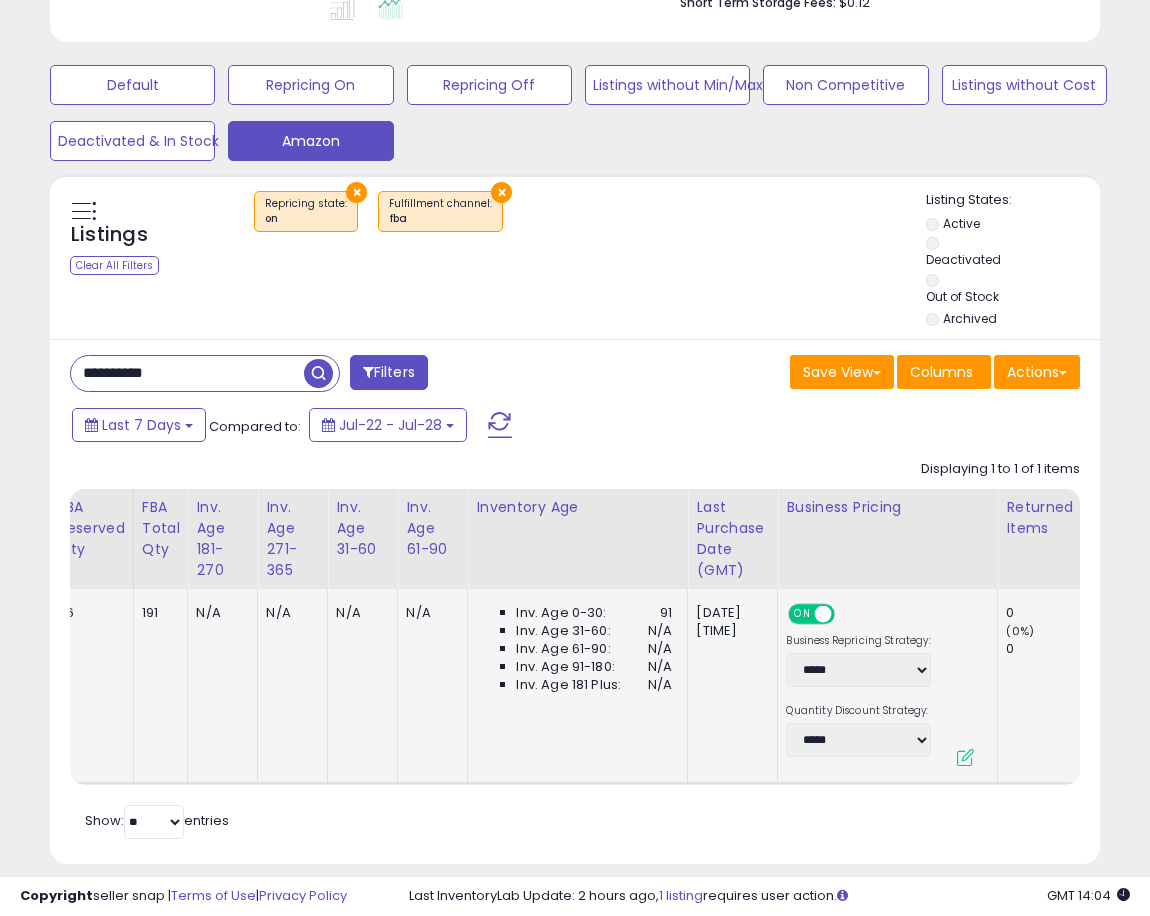 select on "**" 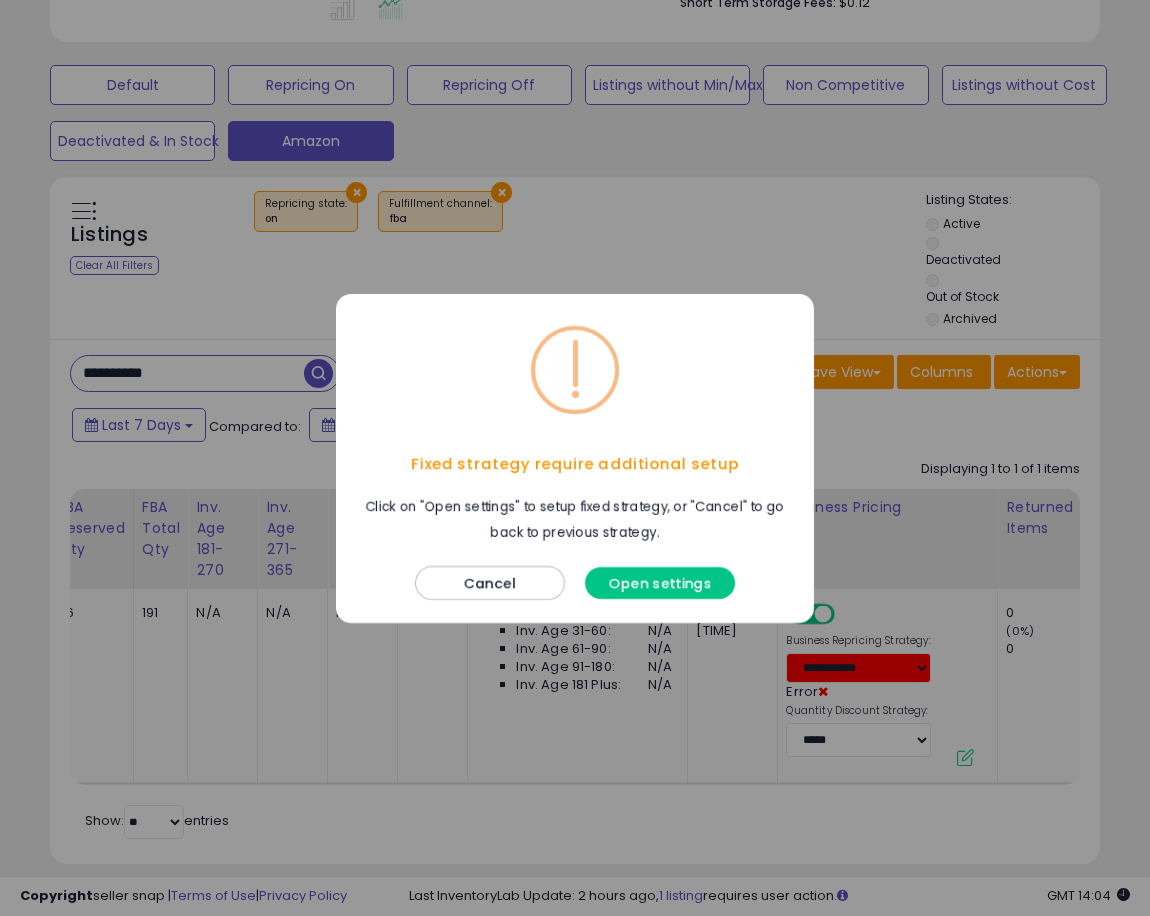 click on "Open settings" at bounding box center [660, 583] 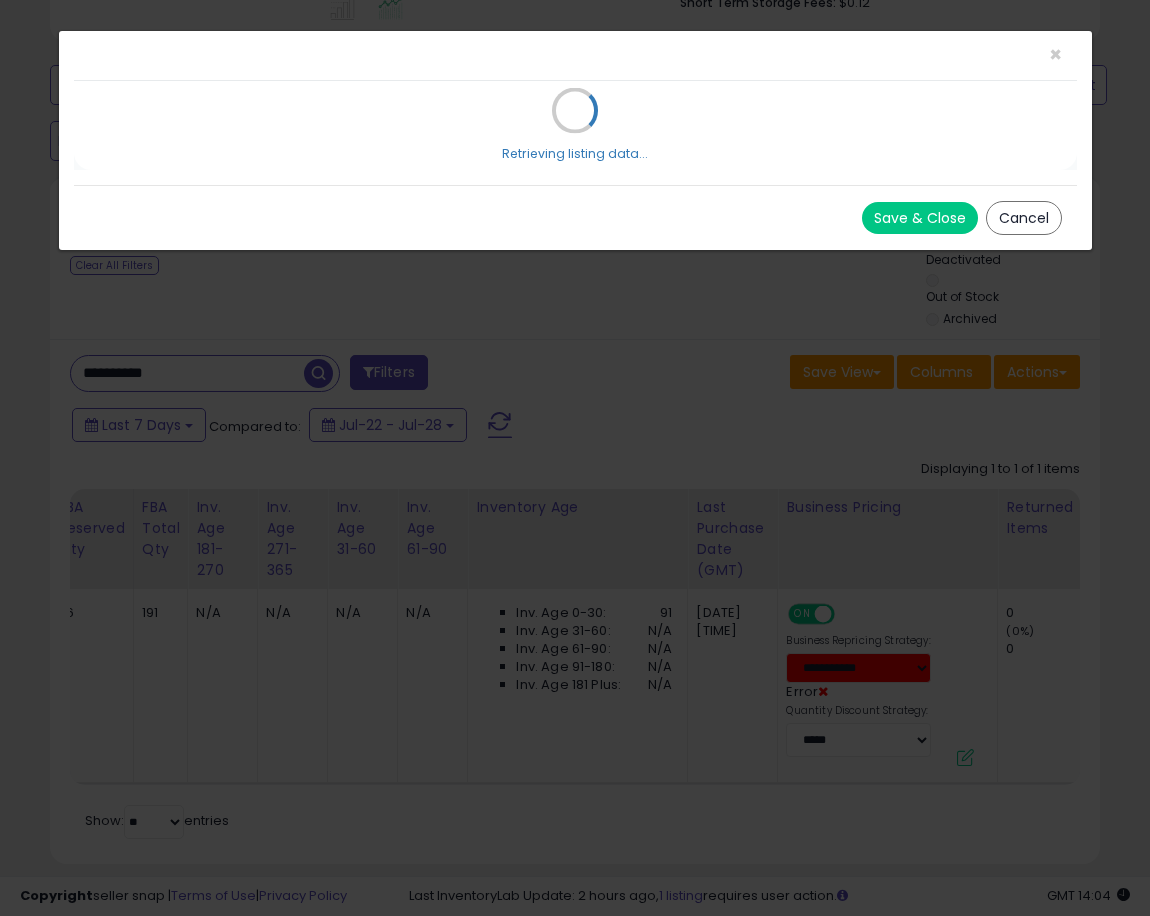select on "*****" 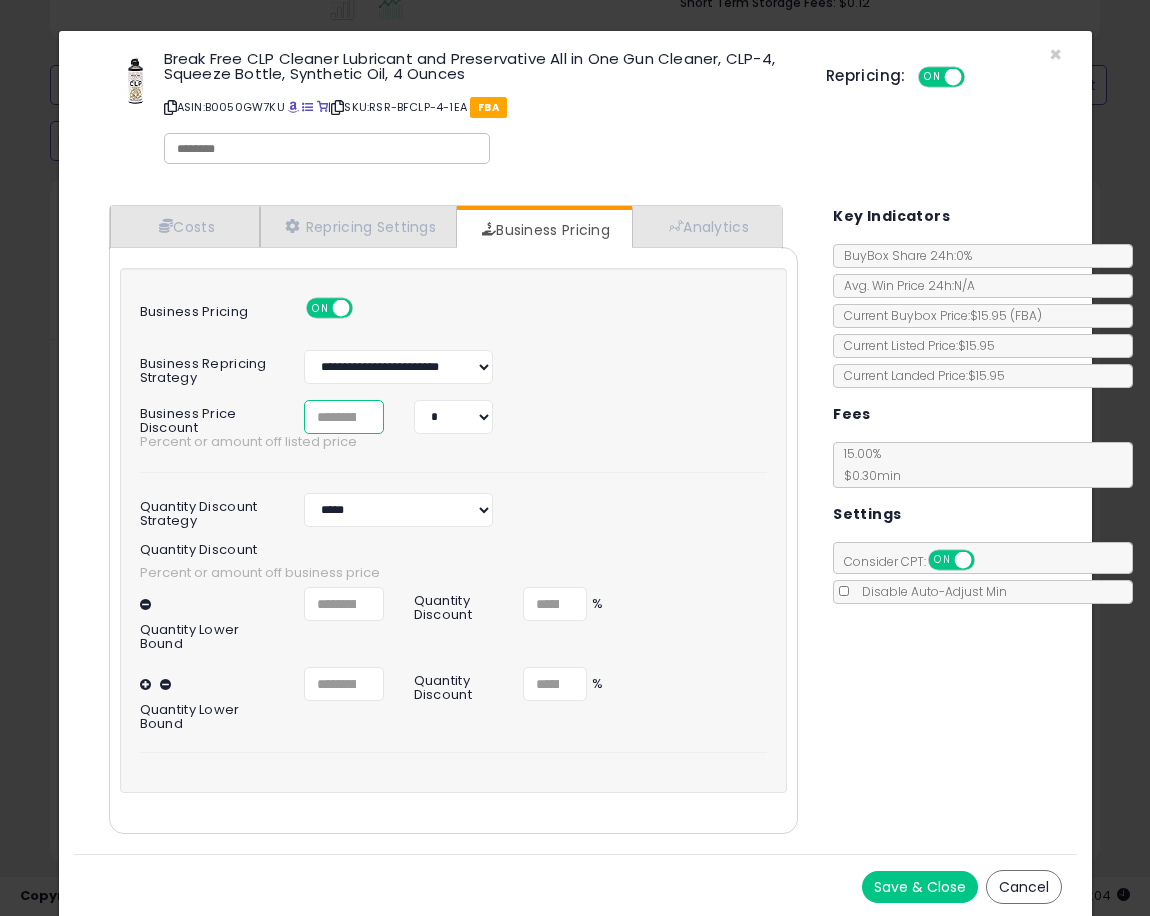 click at bounding box center [344, 417] 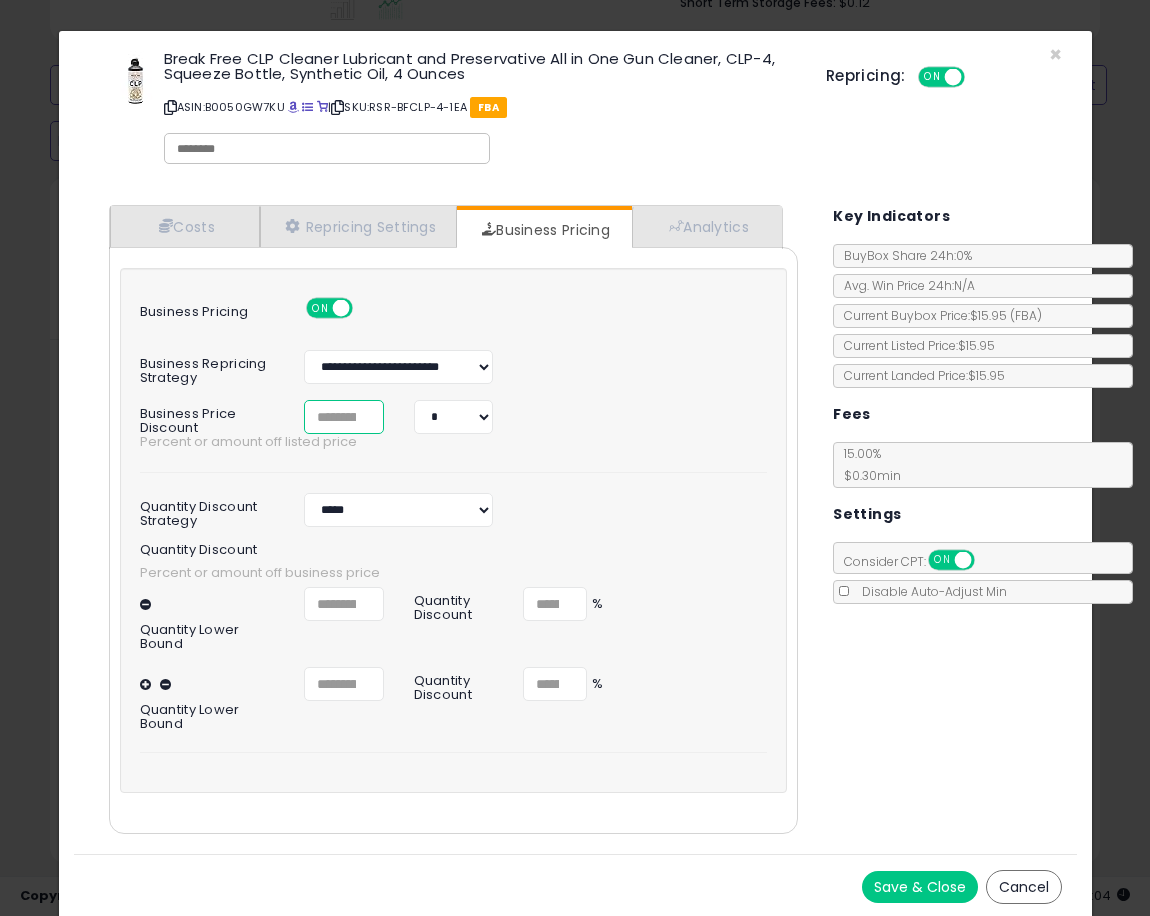 type on "*****" 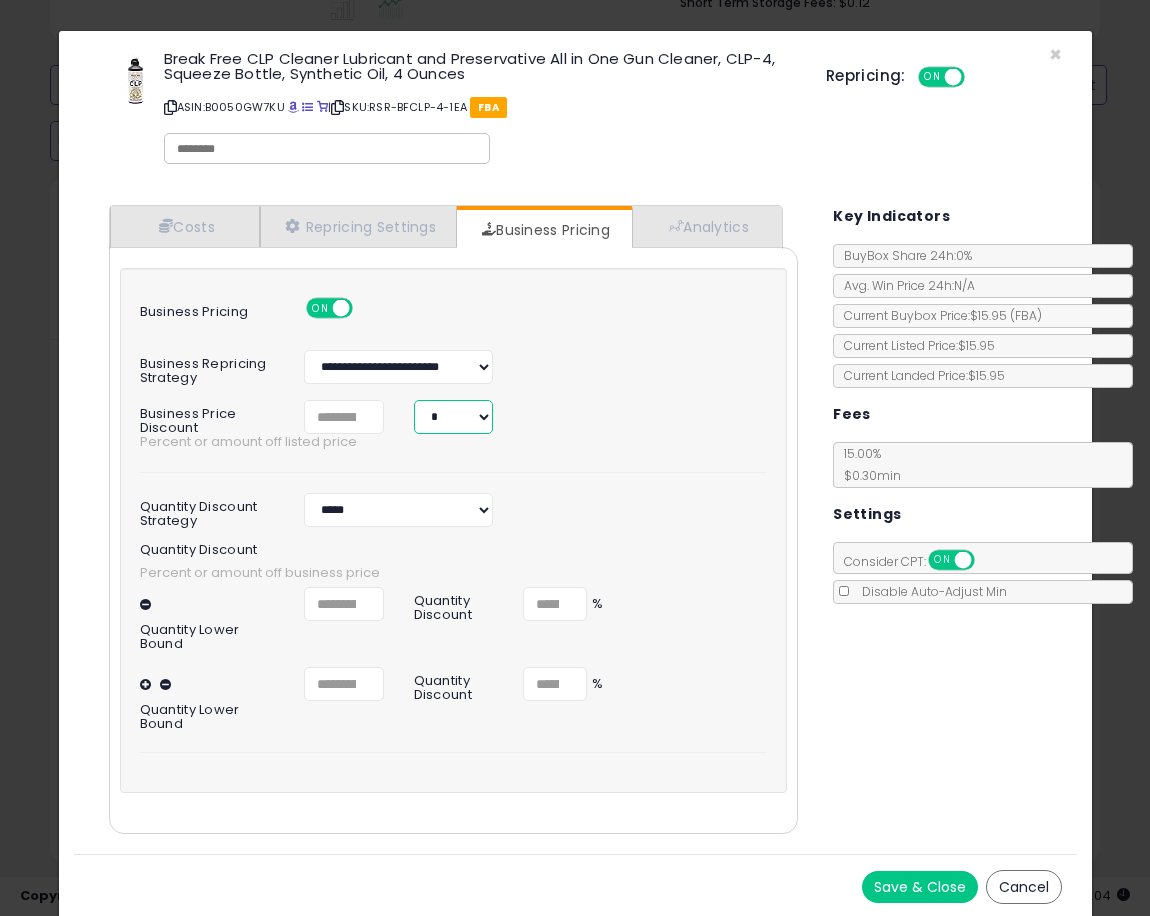 click on "* *" at bounding box center (454, 417) 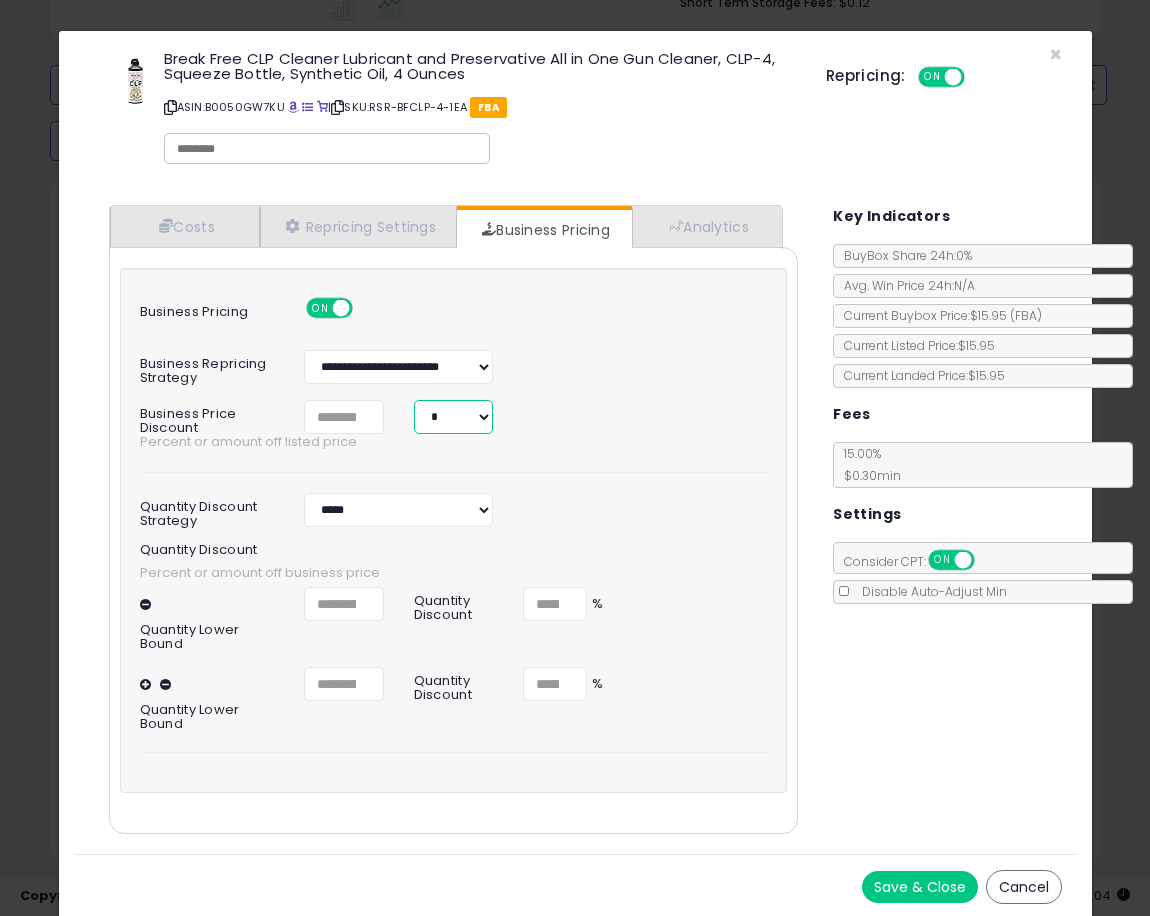 select on "******" 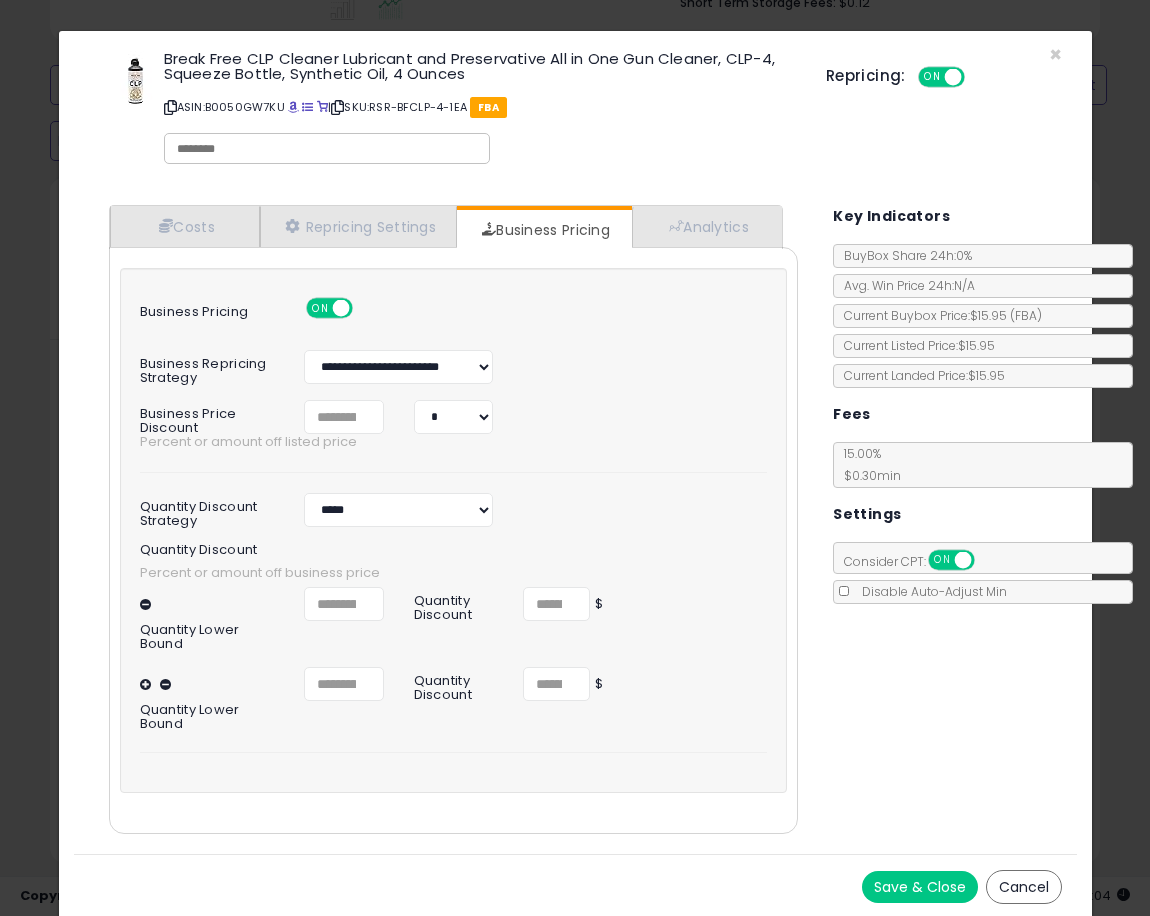 click on "Save & Close" at bounding box center (920, 887) 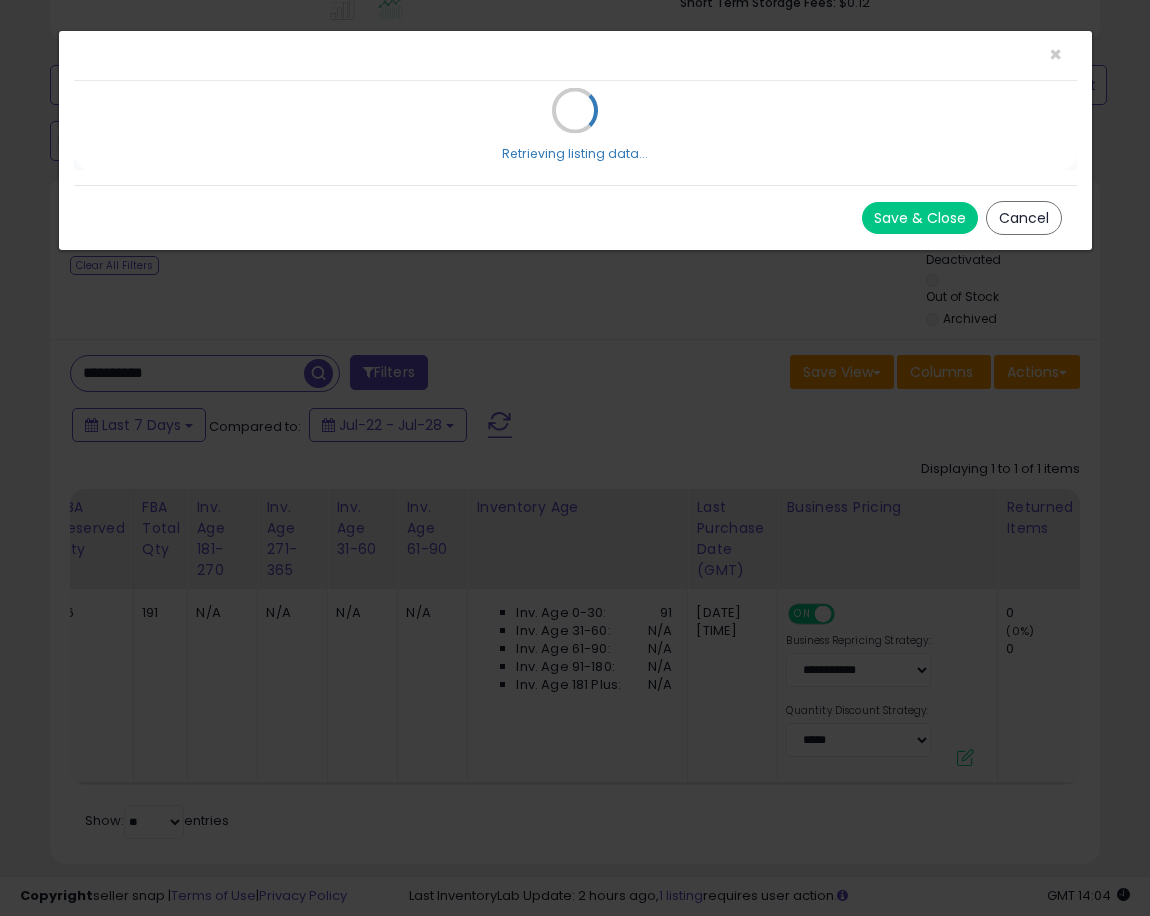 select on "*****" 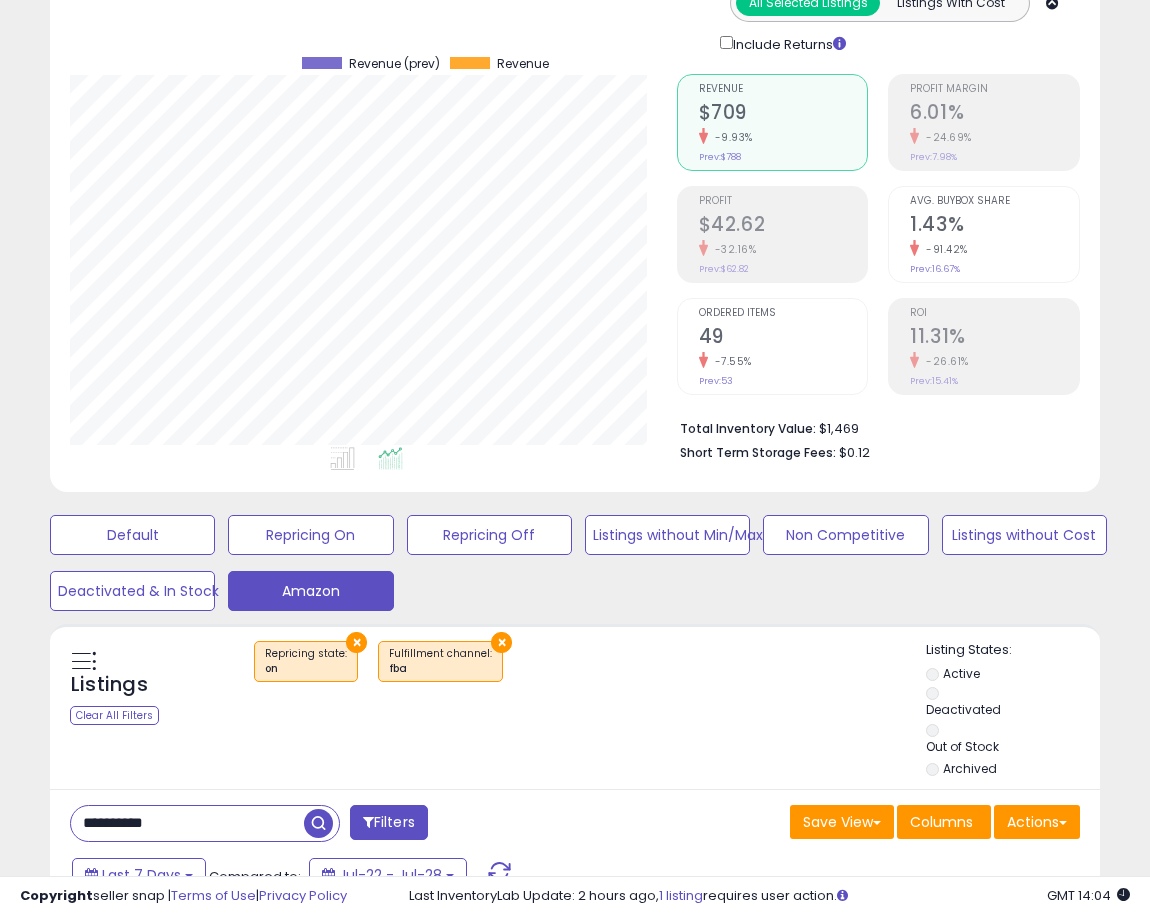 scroll, scrollTop: 0, scrollLeft: 0, axis: both 